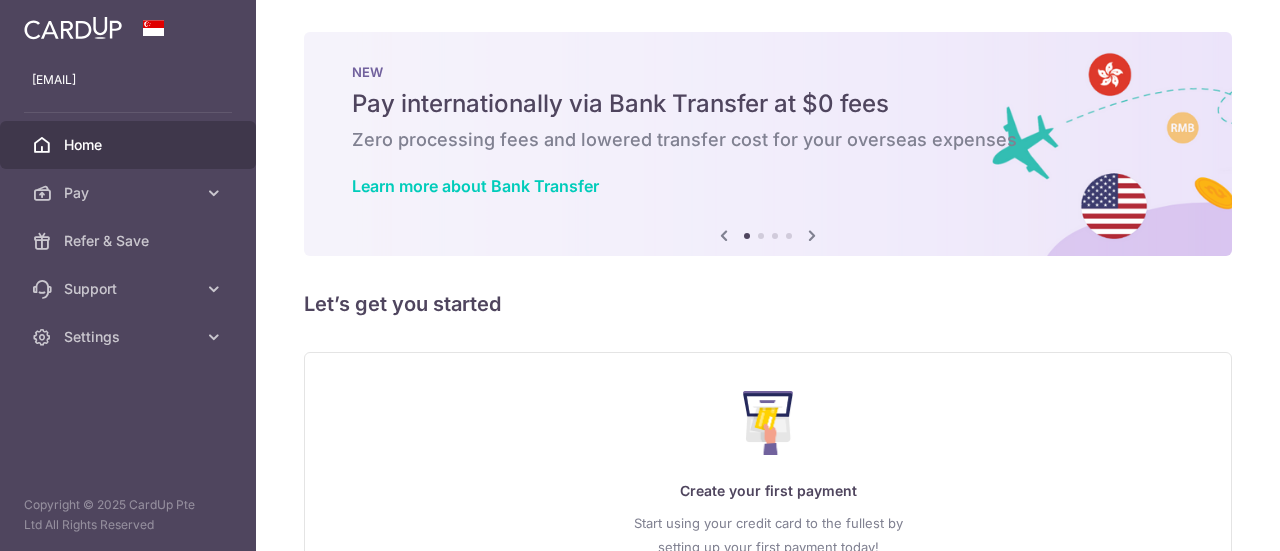scroll, scrollTop: 0, scrollLeft: 0, axis: both 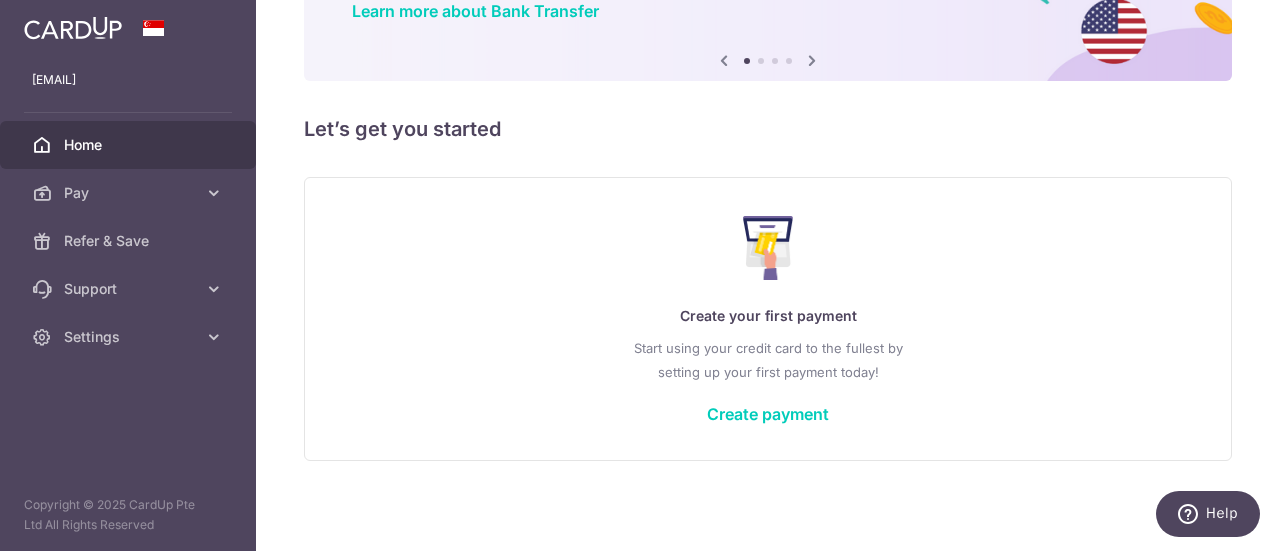 click on "×
Pause Schedule
Pause all future payments in this series
Pause just this one payment
By clicking below, you confirm you are pausing this payment to   on  . Payments can be unpaused at anytime prior to payment taken date.
Confirm
Cancel Schedule
Cancel all future payments in this series
Cancel just this one payment
Confirm
Approve Payment
Recipient Bank Details" at bounding box center (768, 275) 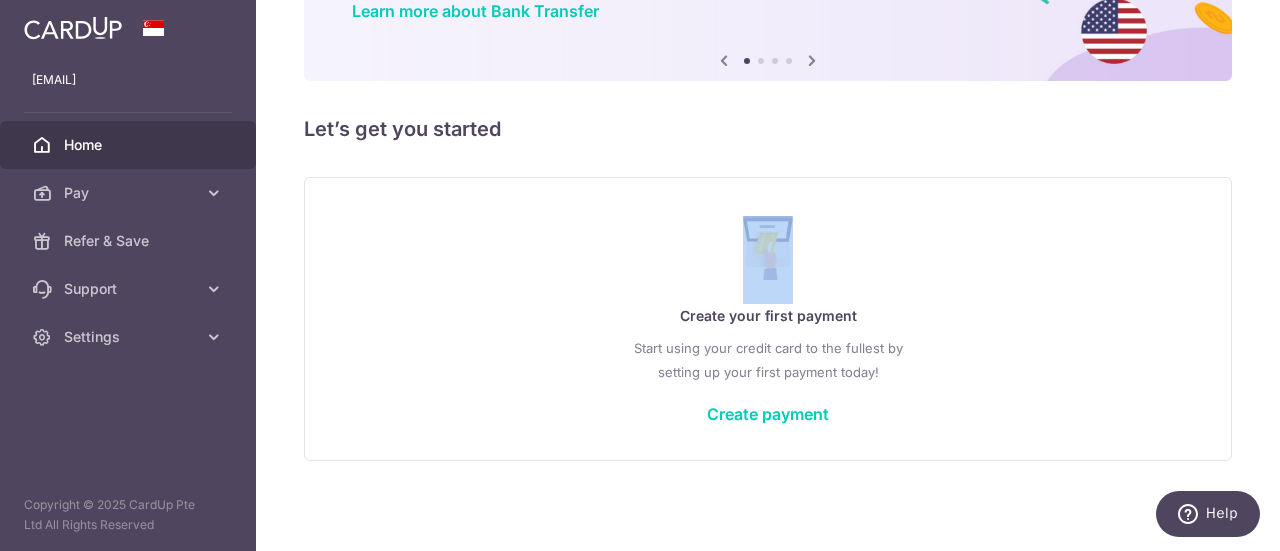 click on "×
Pause Schedule
Pause all future payments in this series
Pause just this one payment
By clicking below, you confirm you are pausing this payment to   on  . Payments can be unpaused at anytime prior to payment taken date.
Confirm
Cancel Schedule
Cancel all future payments in this series
Cancel just this one payment
Confirm
Approve Payment
Recipient Bank Details" at bounding box center [768, 275] 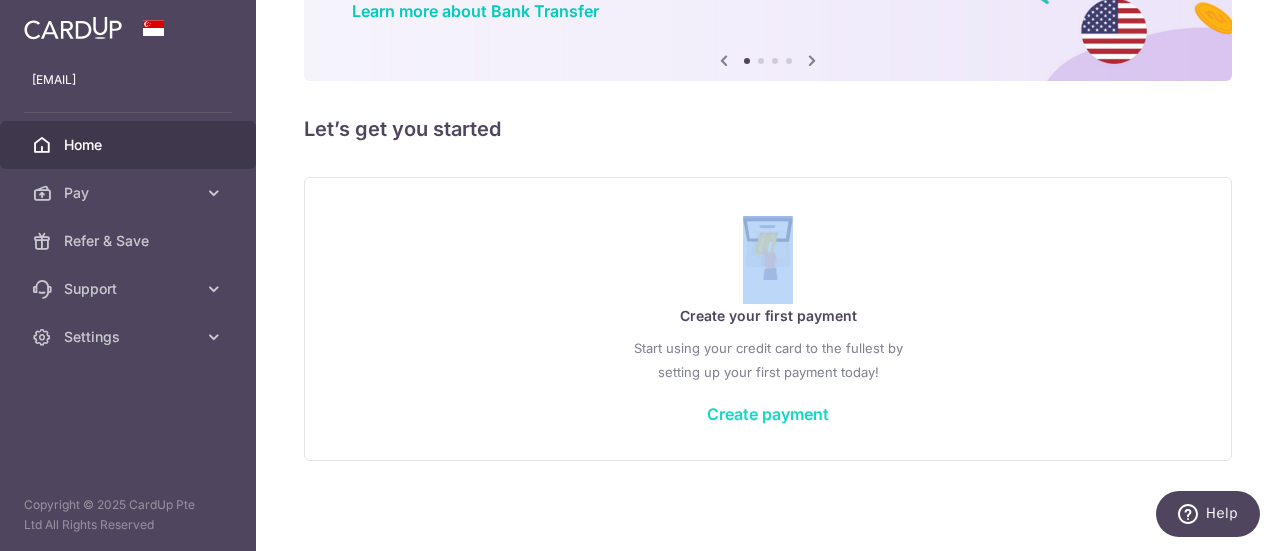 click on "Create payment" at bounding box center [768, 414] 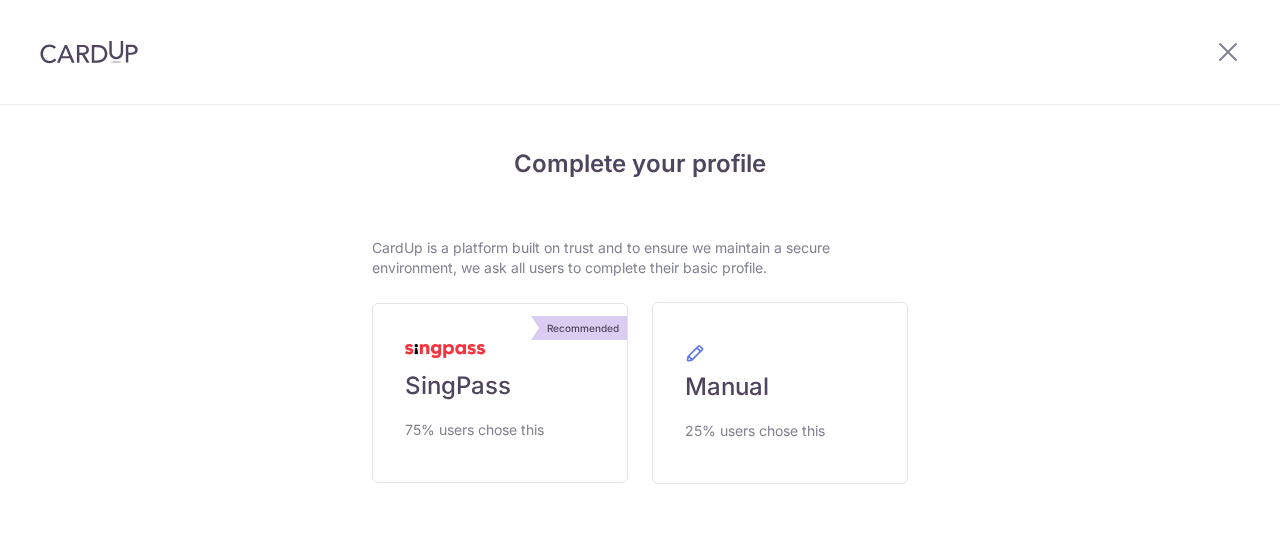 scroll, scrollTop: 0, scrollLeft: 0, axis: both 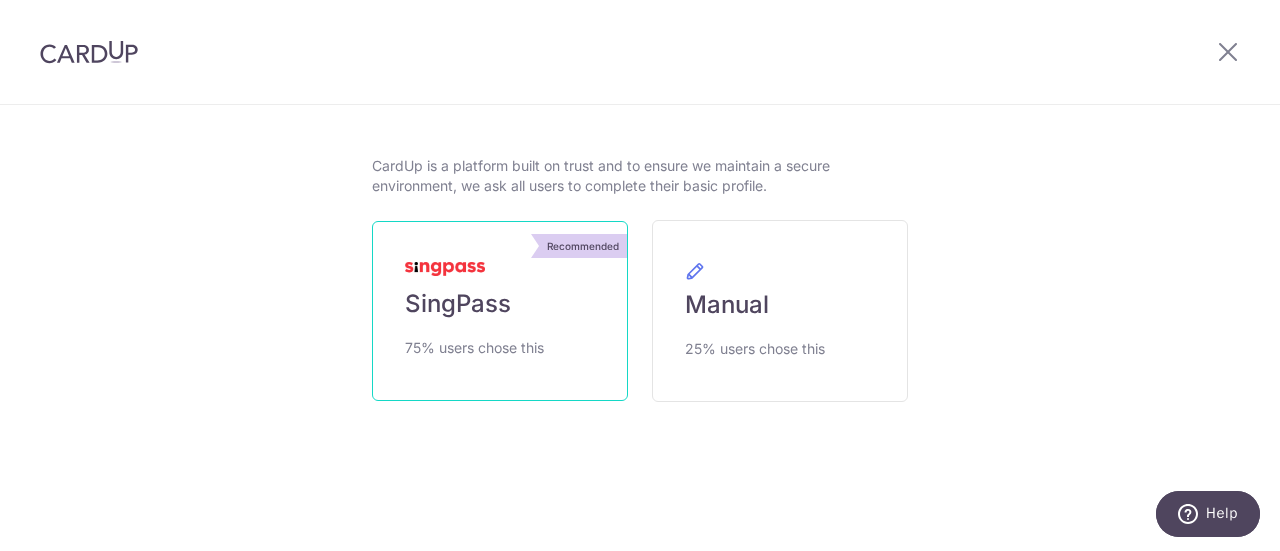 click on "SingPass" at bounding box center (458, 304) 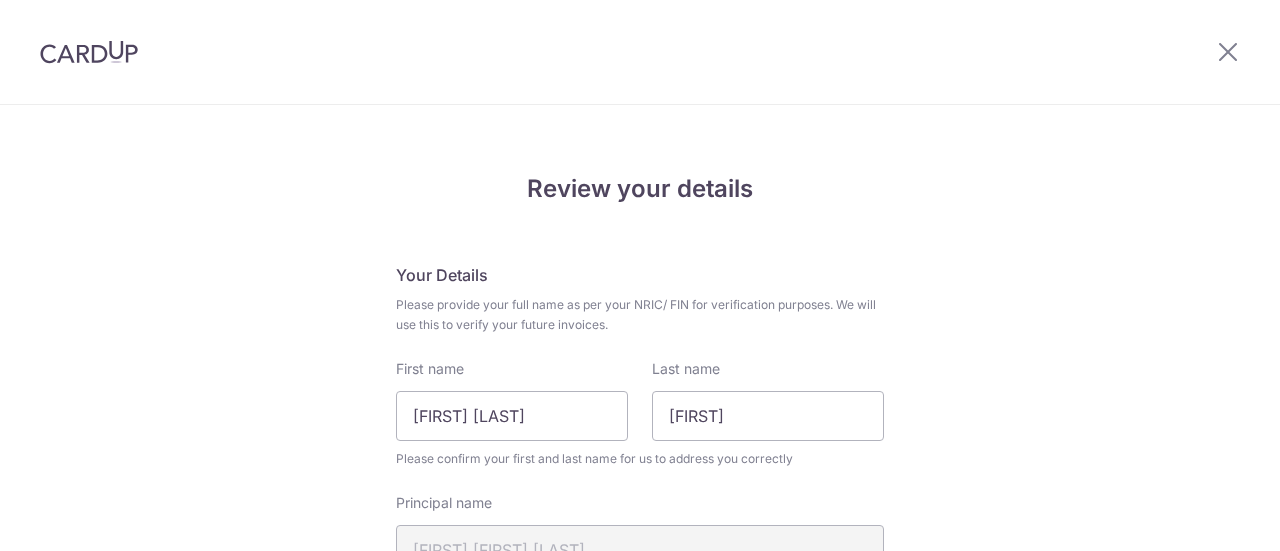 scroll, scrollTop: 0, scrollLeft: 0, axis: both 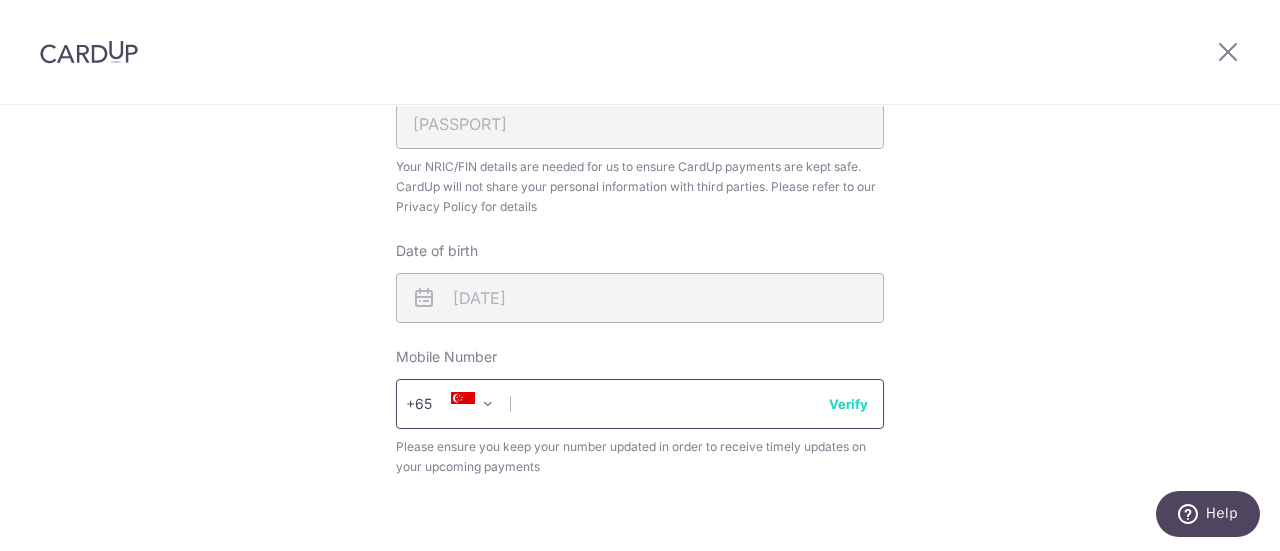 click at bounding box center [640, 404] 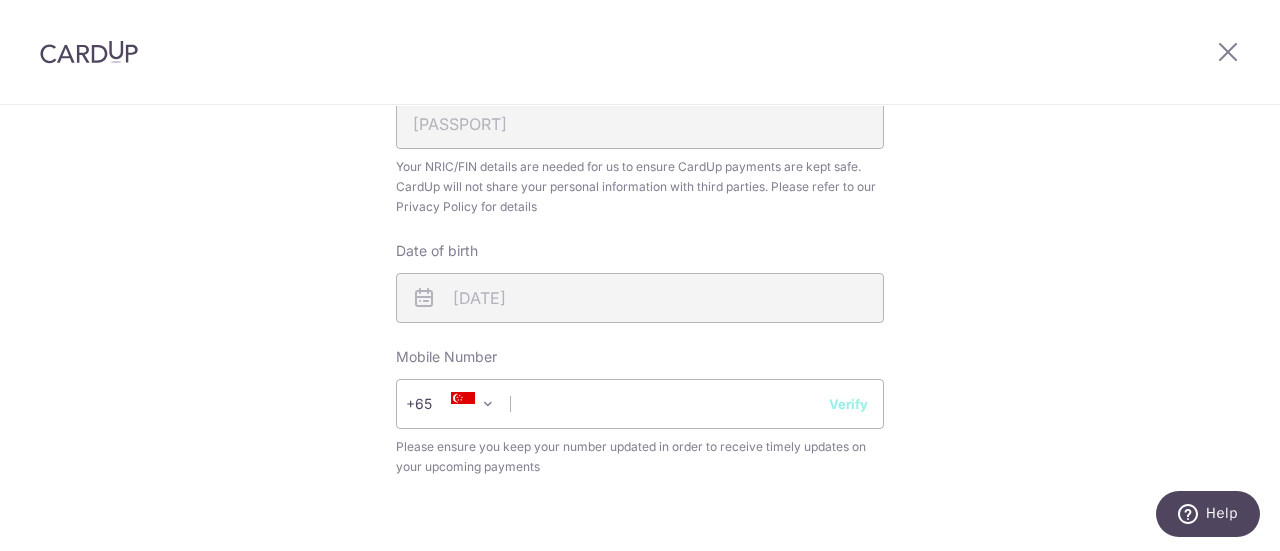 click on "+65" at bounding box center [453, 404] 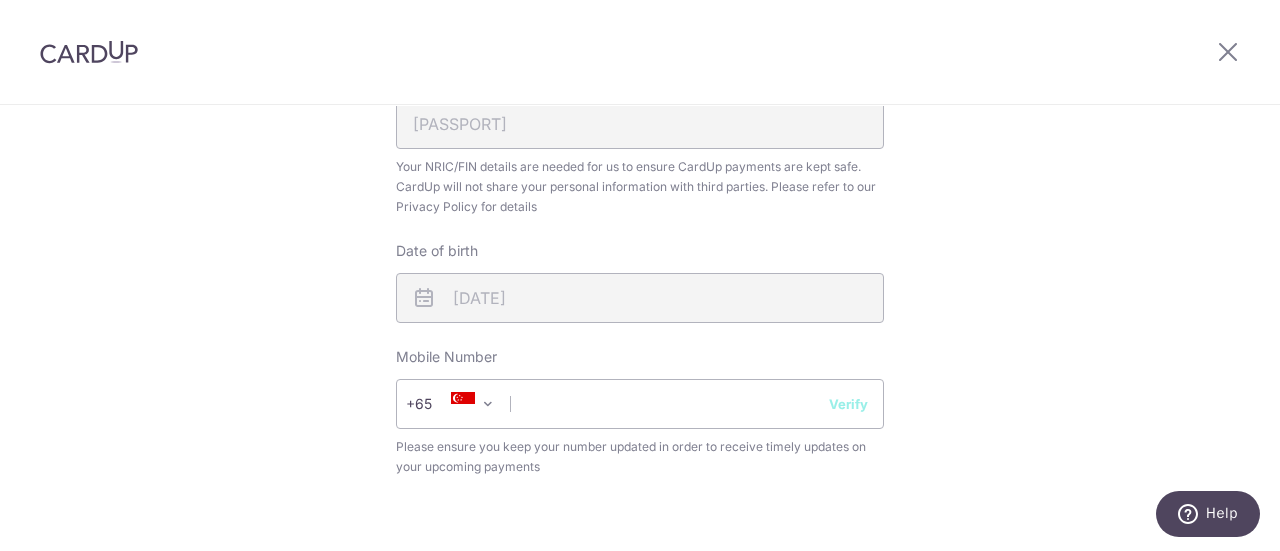 click on "Verify" at bounding box center (848, 404) 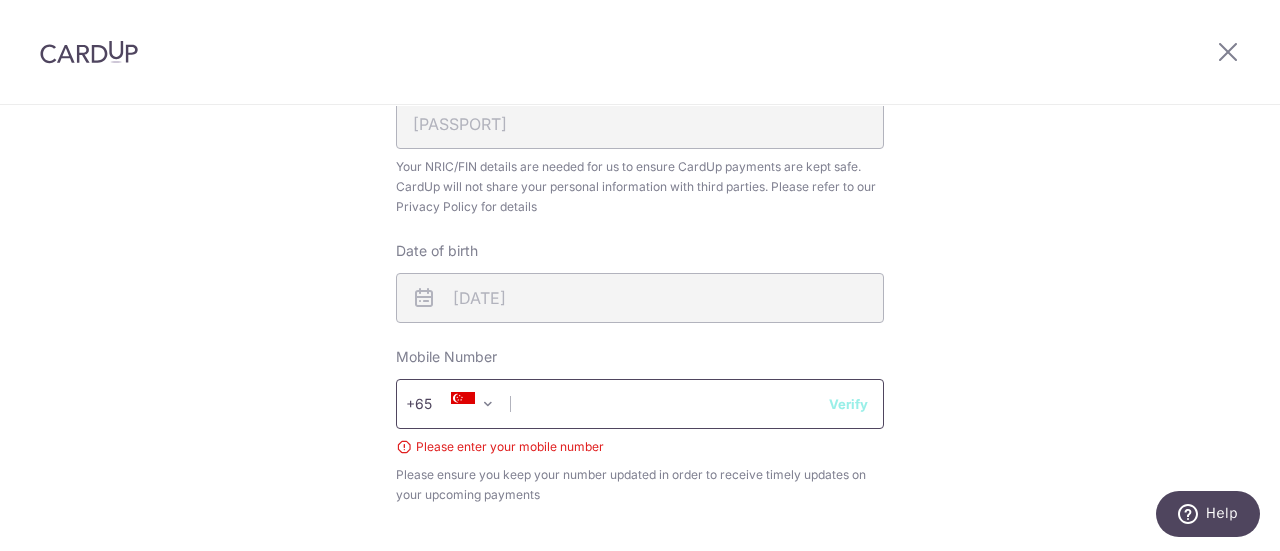 type 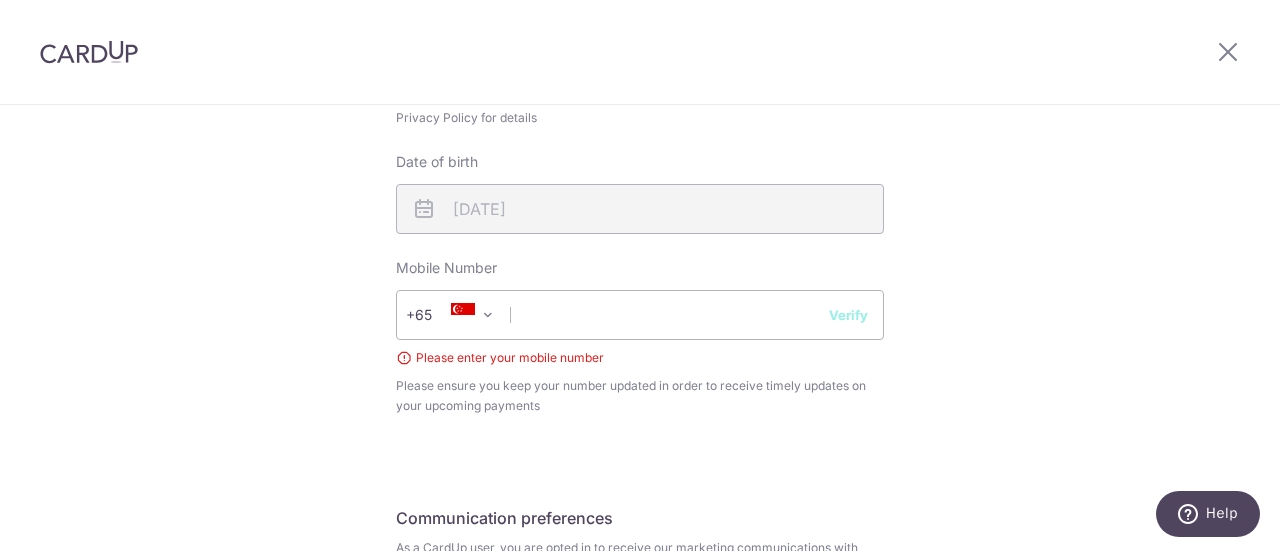 scroll, scrollTop: 632, scrollLeft: 0, axis: vertical 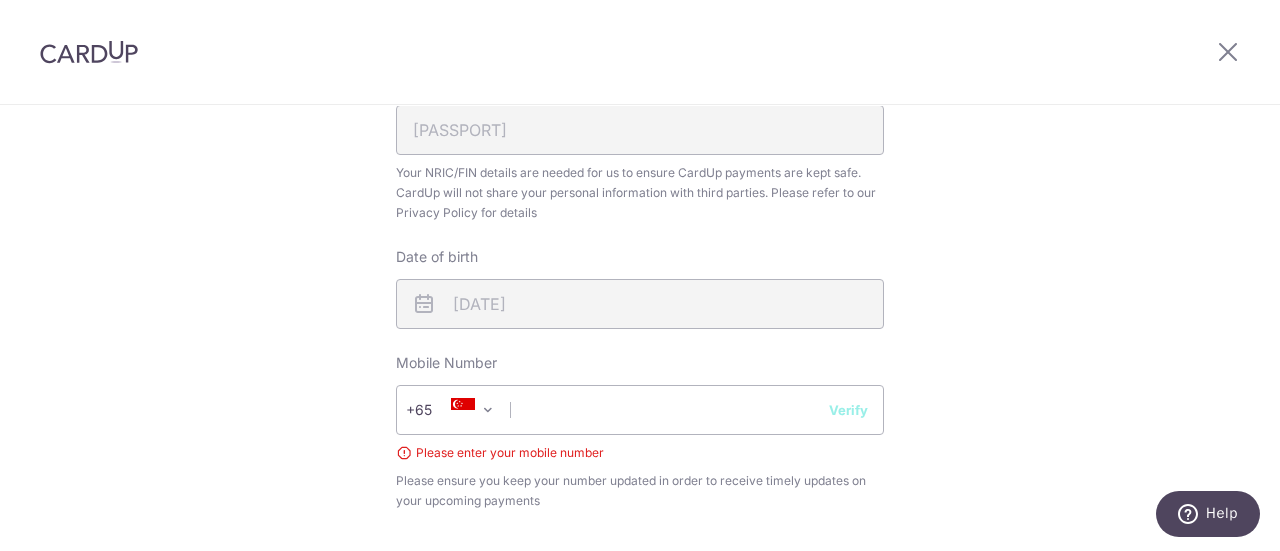 click on "Verify" at bounding box center [848, 410] 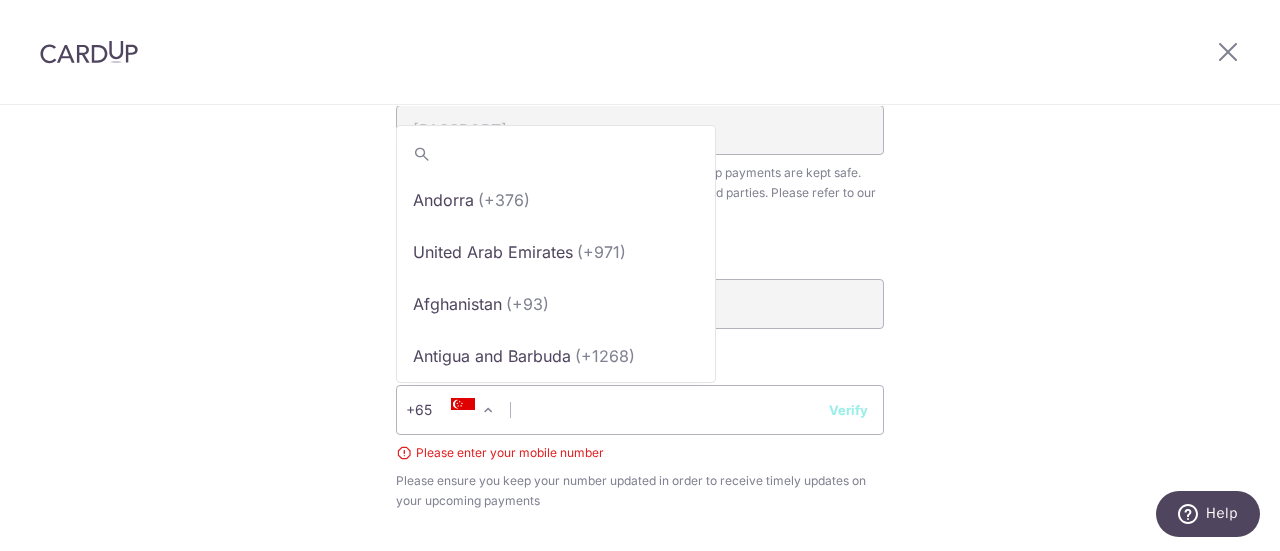 scroll, scrollTop: 10312, scrollLeft: 0, axis: vertical 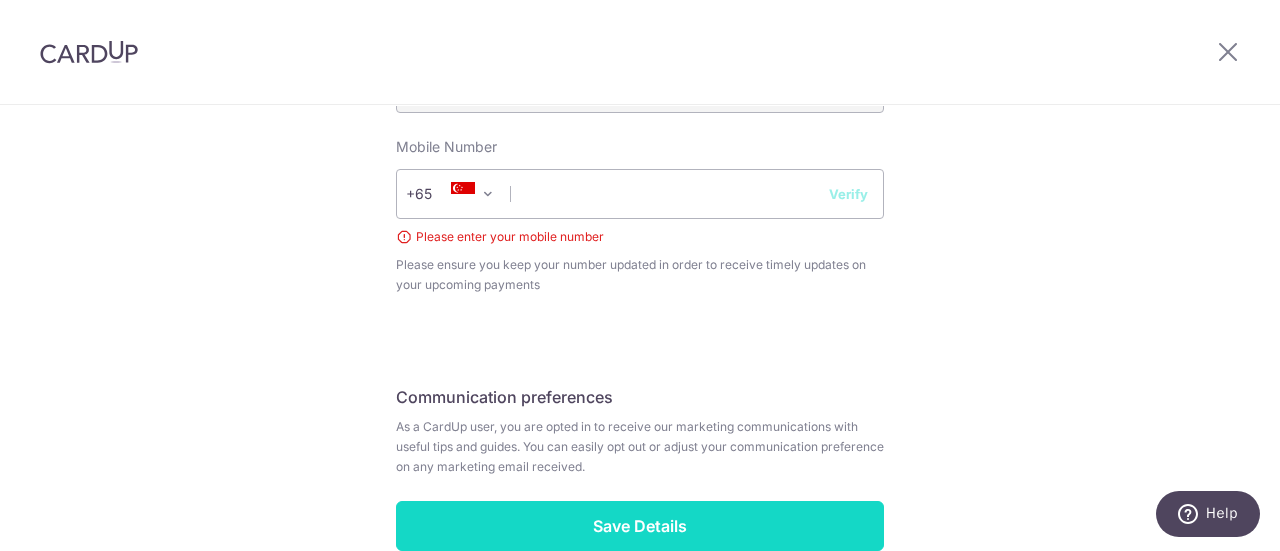 click on "Save Details" at bounding box center [640, 526] 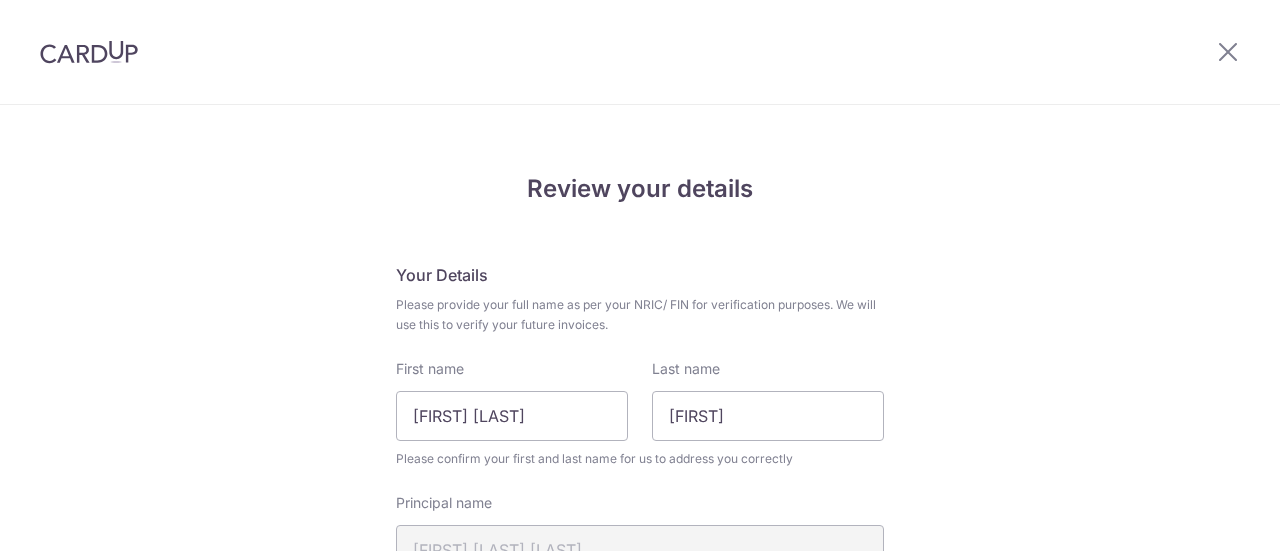 scroll, scrollTop: 0, scrollLeft: 0, axis: both 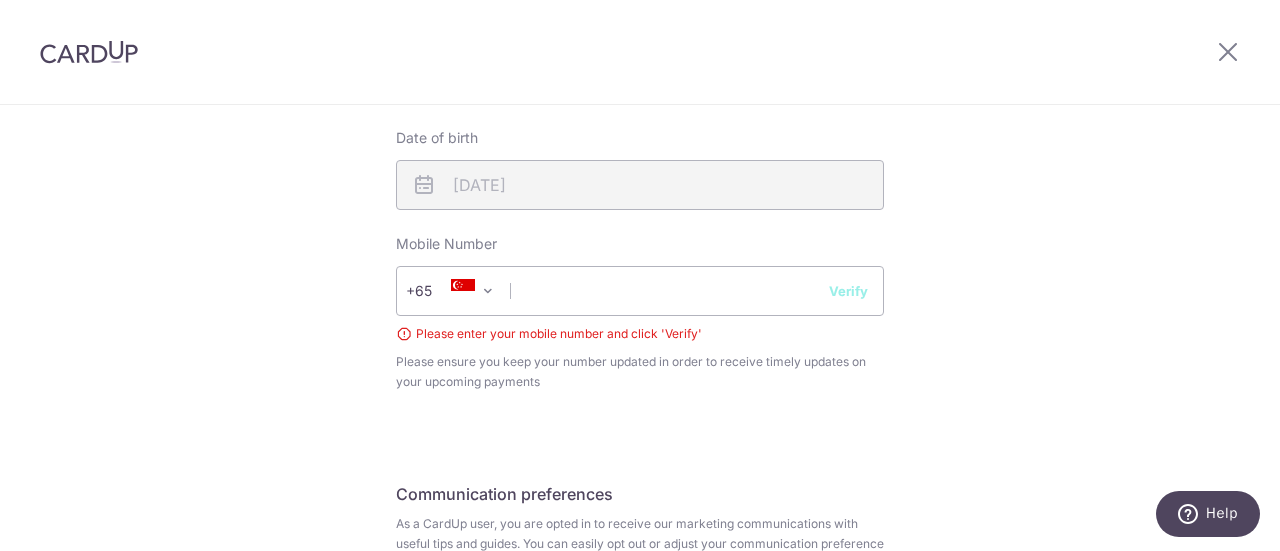 click on "Review your details
Your Details
Please provide your full name as per your NRIC/ FIN for verification purposes. We will use this to verify your future invoices.
First name
Yuan Jia Chyi
Last name
Louise
Please confirm your first and last name for us to address you correctly
Principal name
LOUISE YUAN JIA CHYI
Registered address
27, BALMORAL PARK, 13, 27, SINGAPORE, 259855" at bounding box center [640, 56] 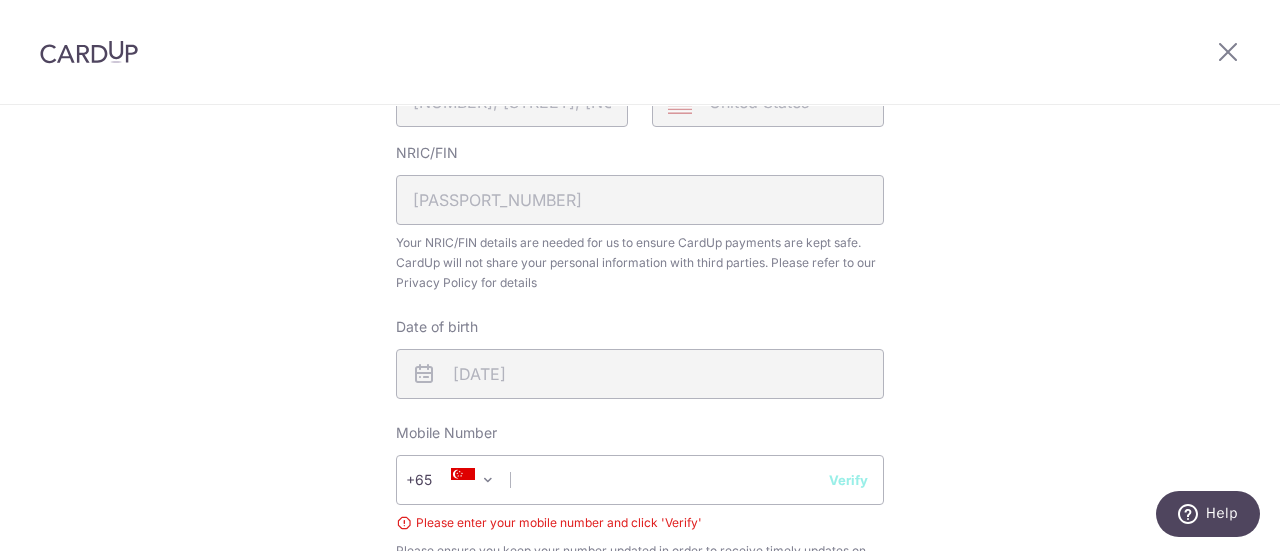click on "Review your details
Your Details
Please provide your full name as per your NRIC/ FIN for verification purposes. We will use this to verify your future invoices.
First name
Yuan Jia Chyi
Last name
Louise
Please confirm your first and last name for us to address you correctly
Principal name
LOUISE YUAN JIA CHYI
Registered address
27, BALMORAL PARK, 13, 27, SINGAPORE, 259855" at bounding box center [640, 245] 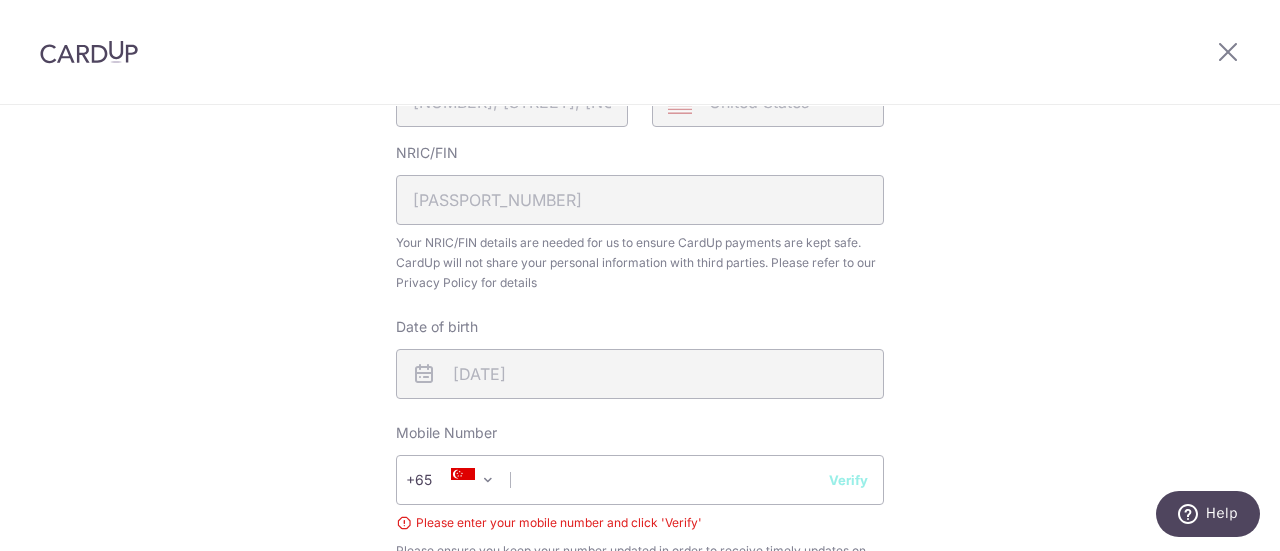 click on "+65" at bounding box center (453, 480) 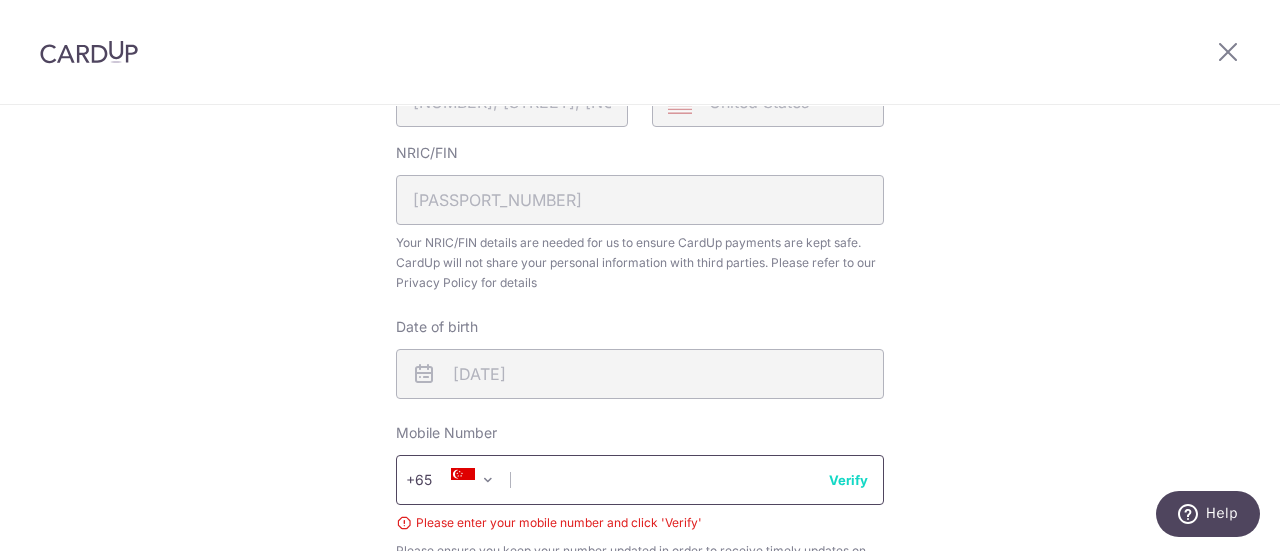 click at bounding box center [640, 480] 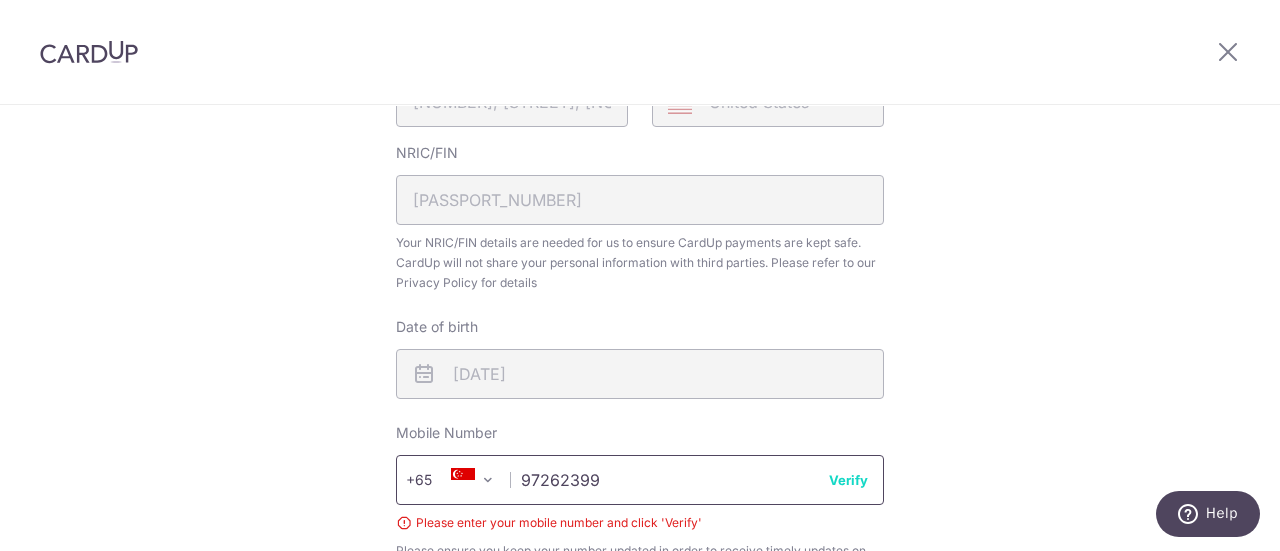 type on "97262399" 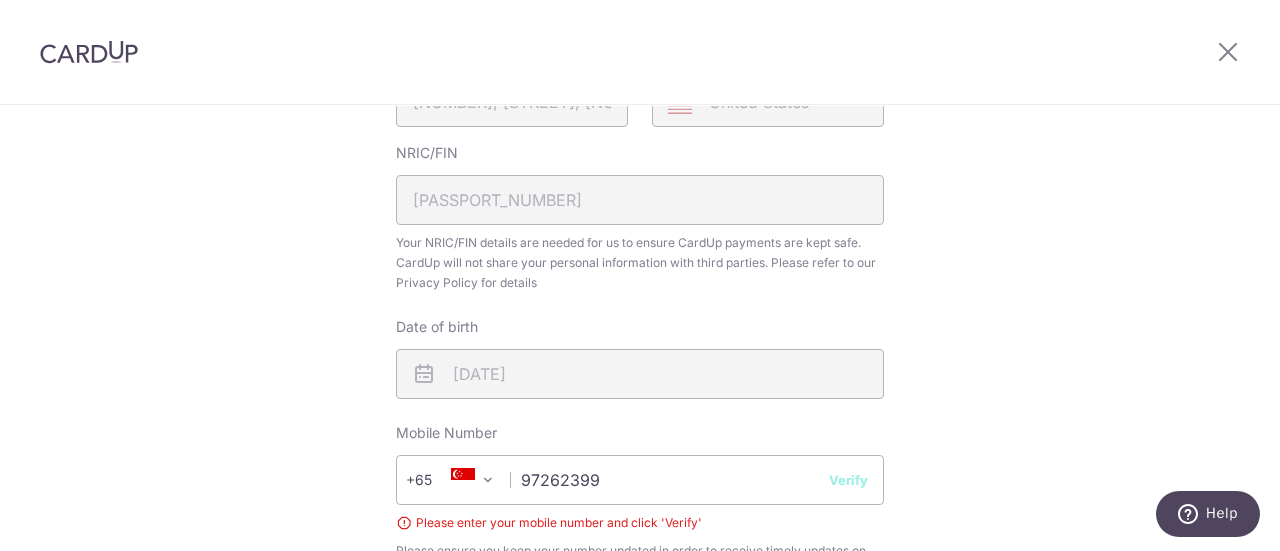 click on "Verify" at bounding box center (848, 480) 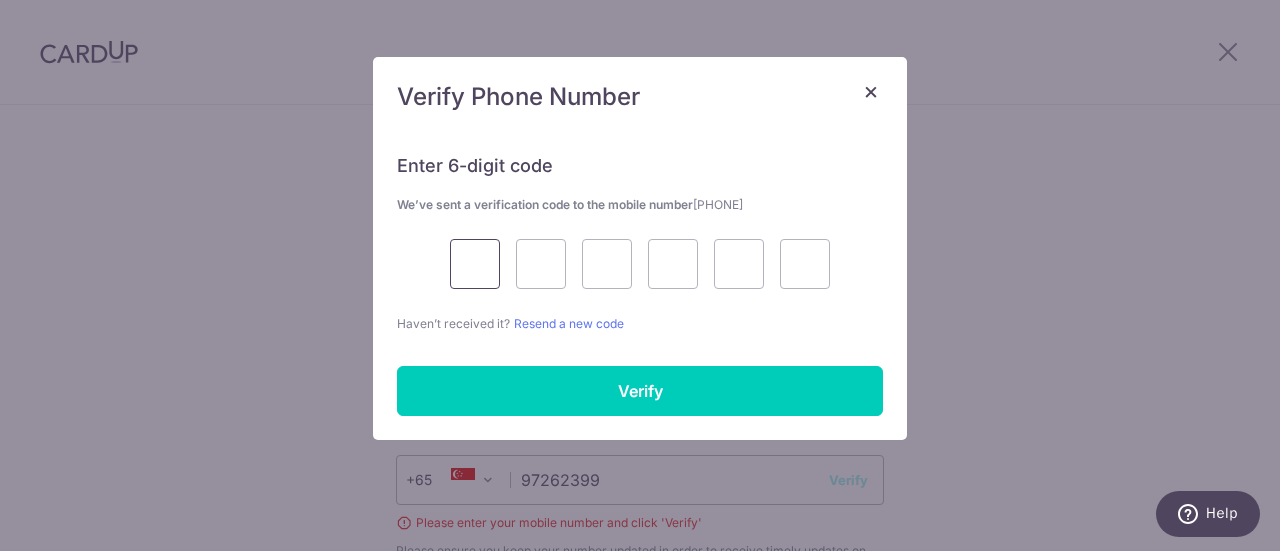 click at bounding box center [475, 264] 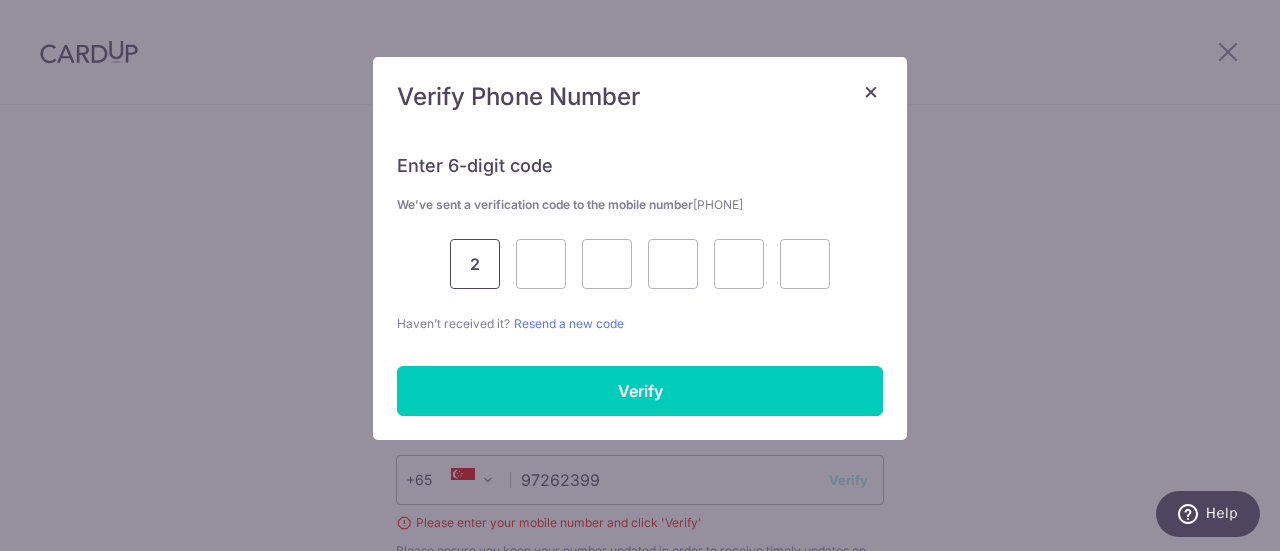 type on "2" 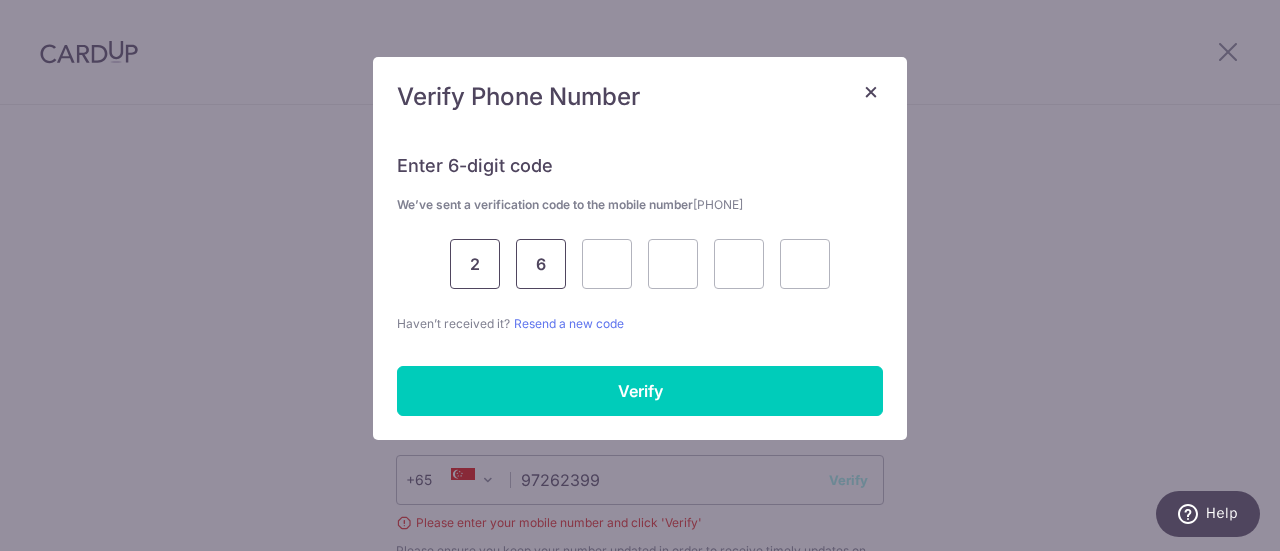 type on "6" 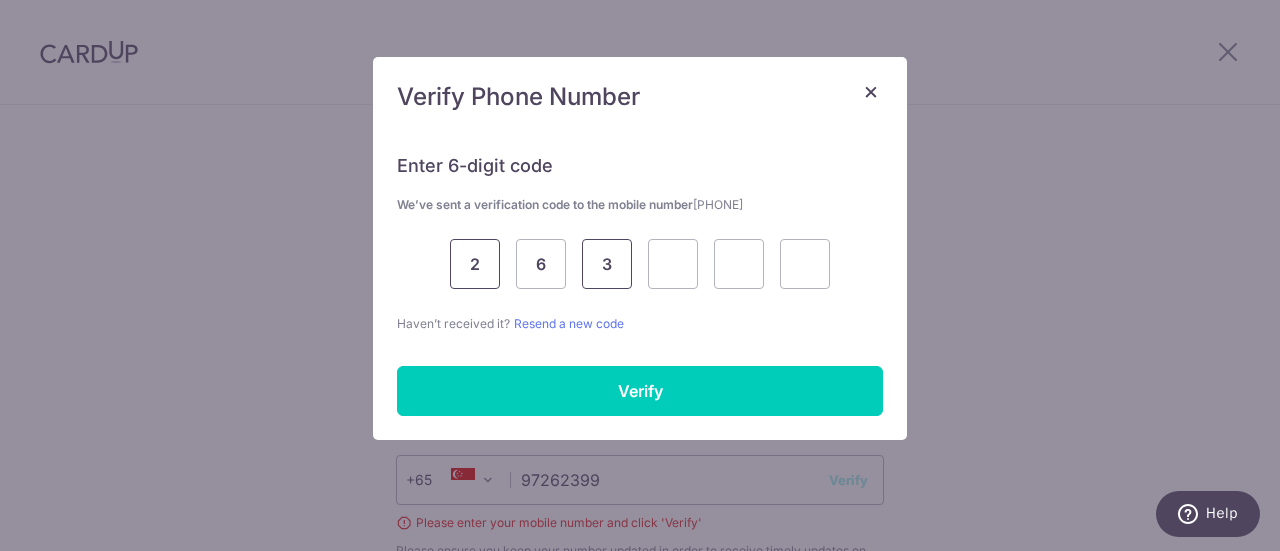 type on "3" 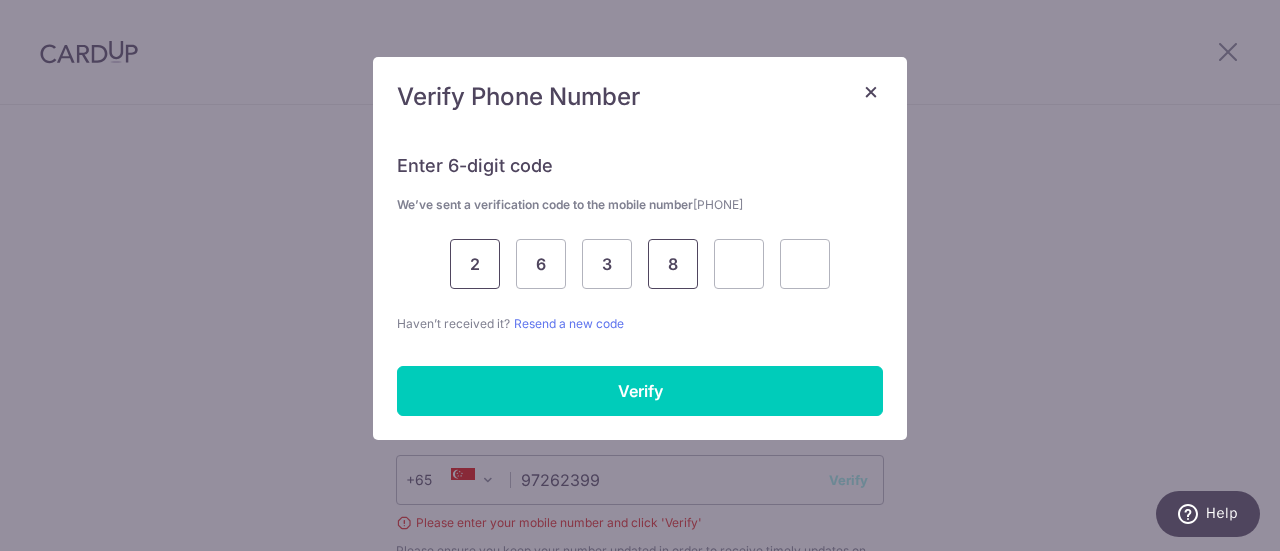 type on "8" 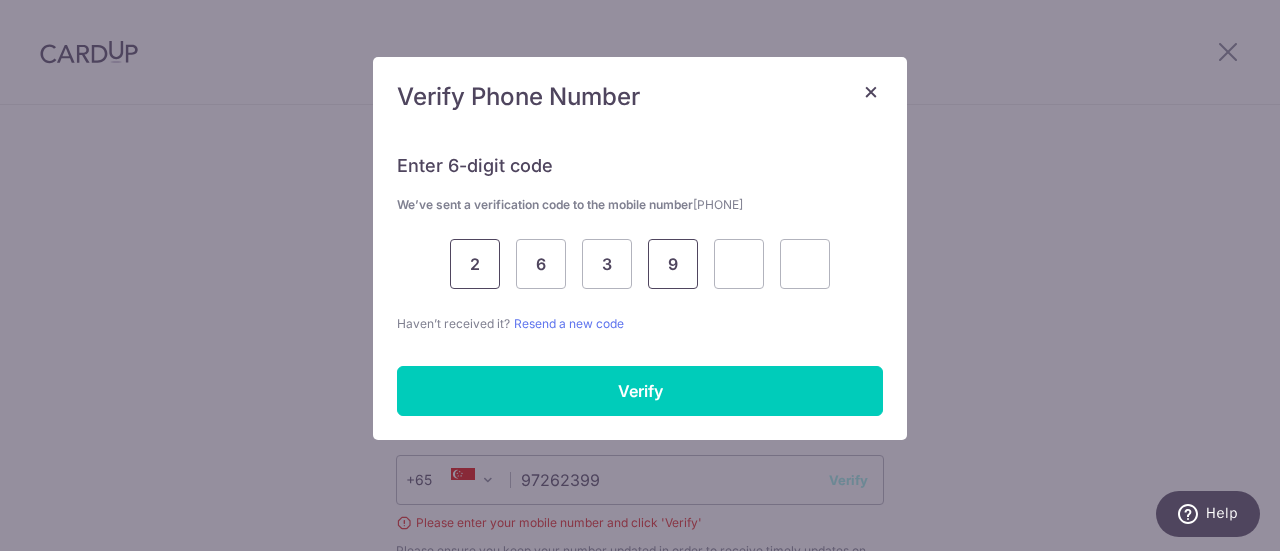 type on "9" 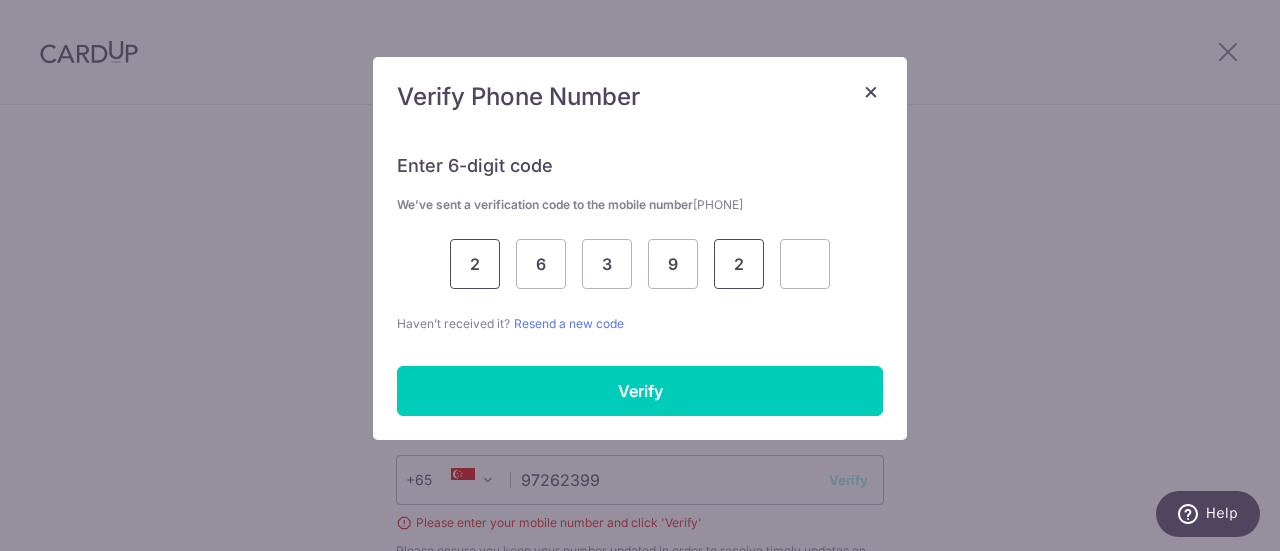 type on "2" 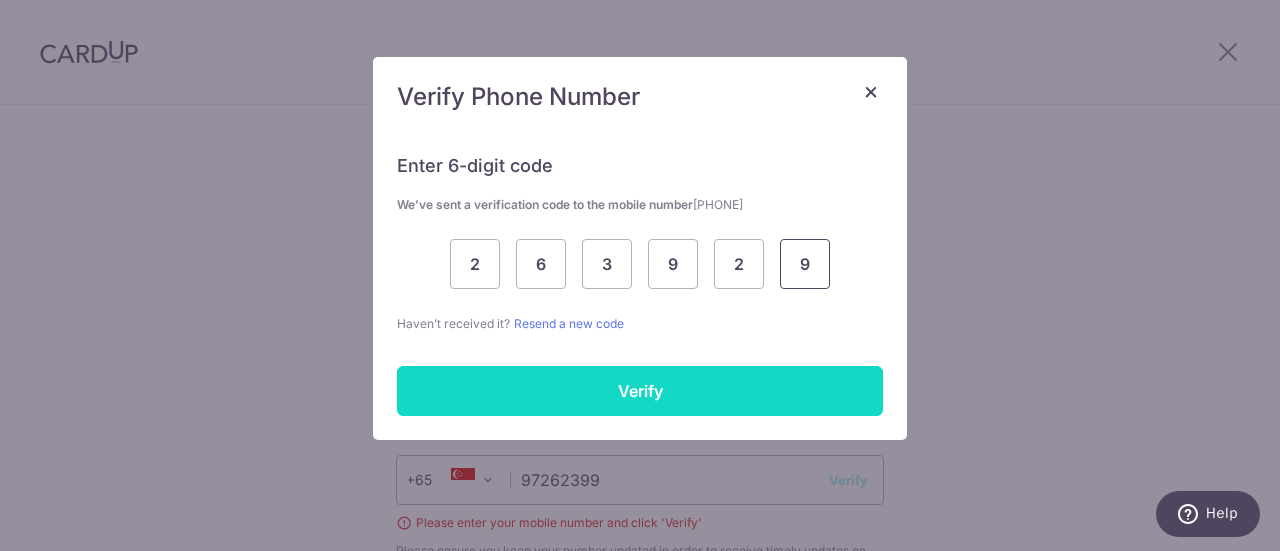 type on "9" 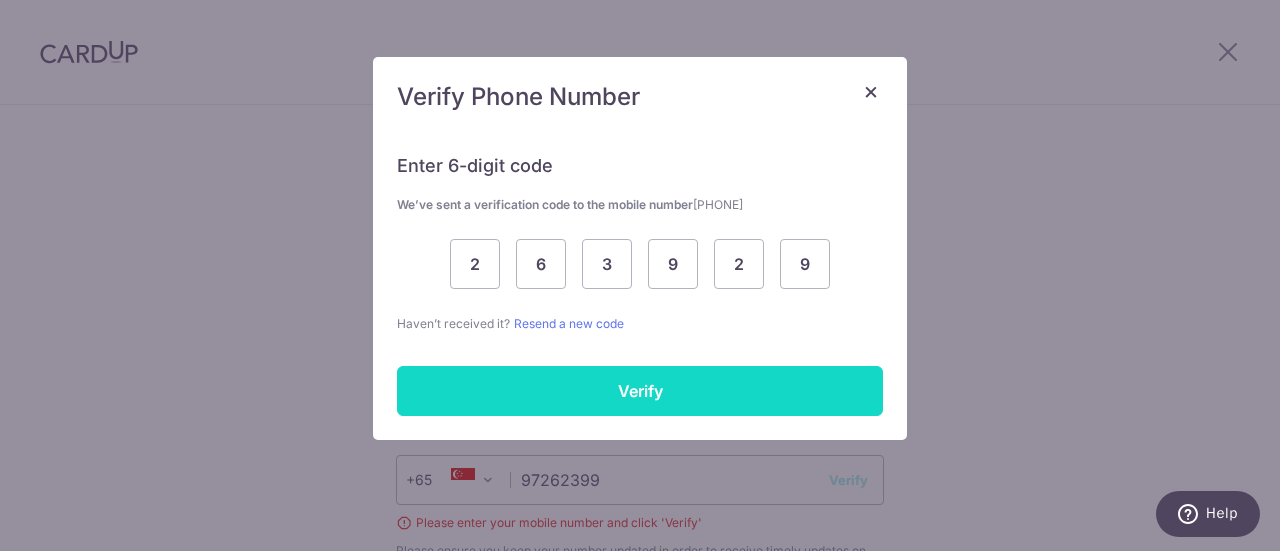 click on "Verify" at bounding box center (640, 391) 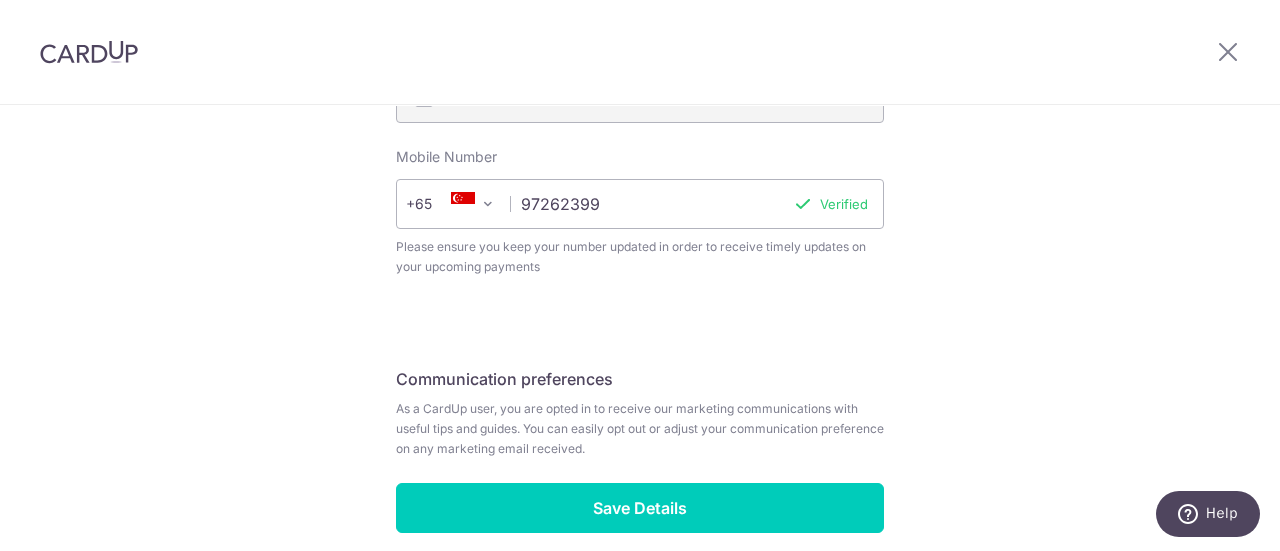 scroll, scrollTop: 929, scrollLeft: 0, axis: vertical 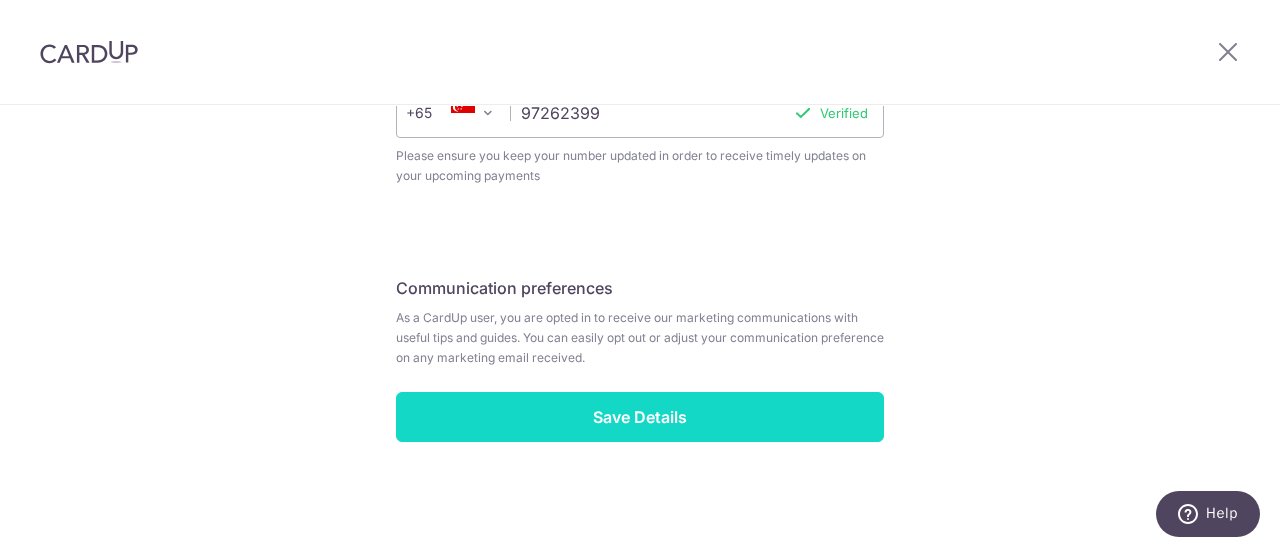 click on "Save Details" at bounding box center (640, 417) 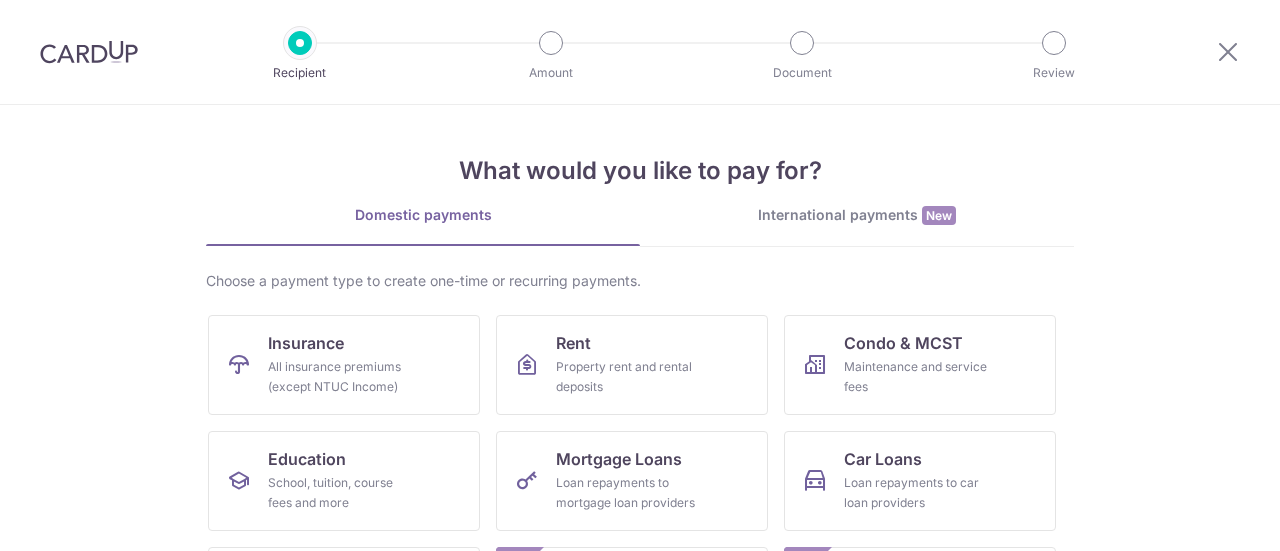 scroll, scrollTop: 0, scrollLeft: 0, axis: both 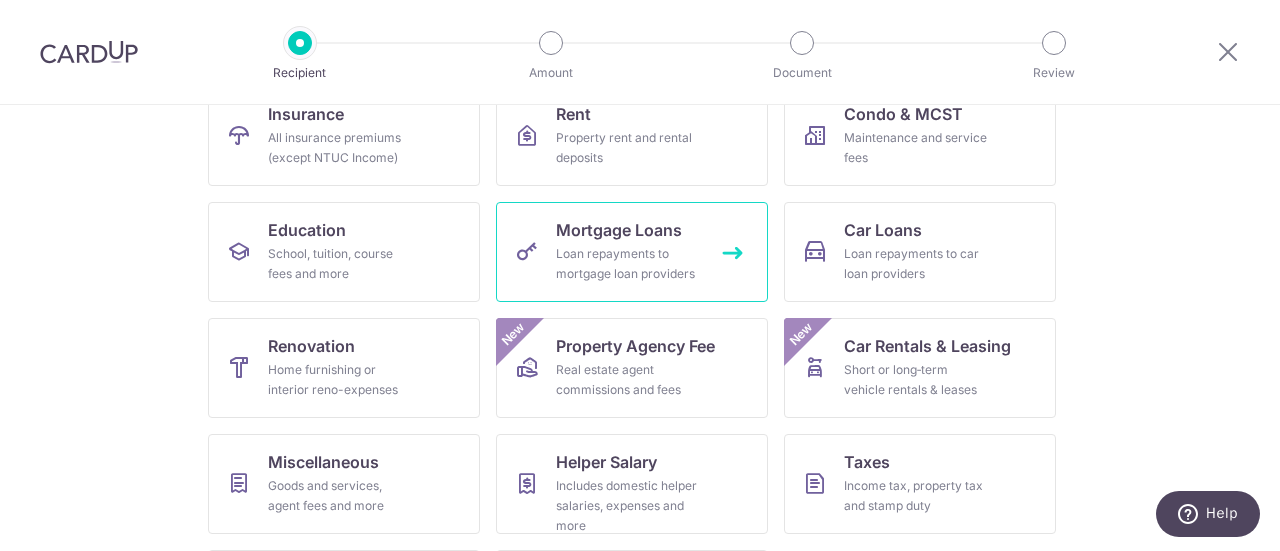 click on "Loan repayments to mortgage loan providers" at bounding box center [628, 264] 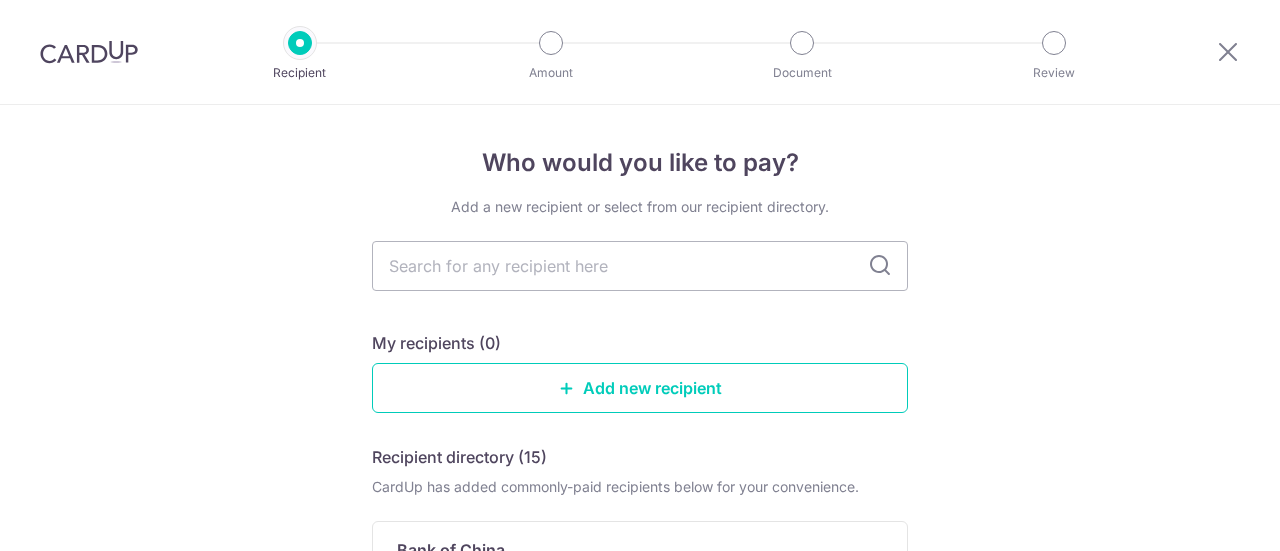scroll, scrollTop: 0, scrollLeft: 0, axis: both 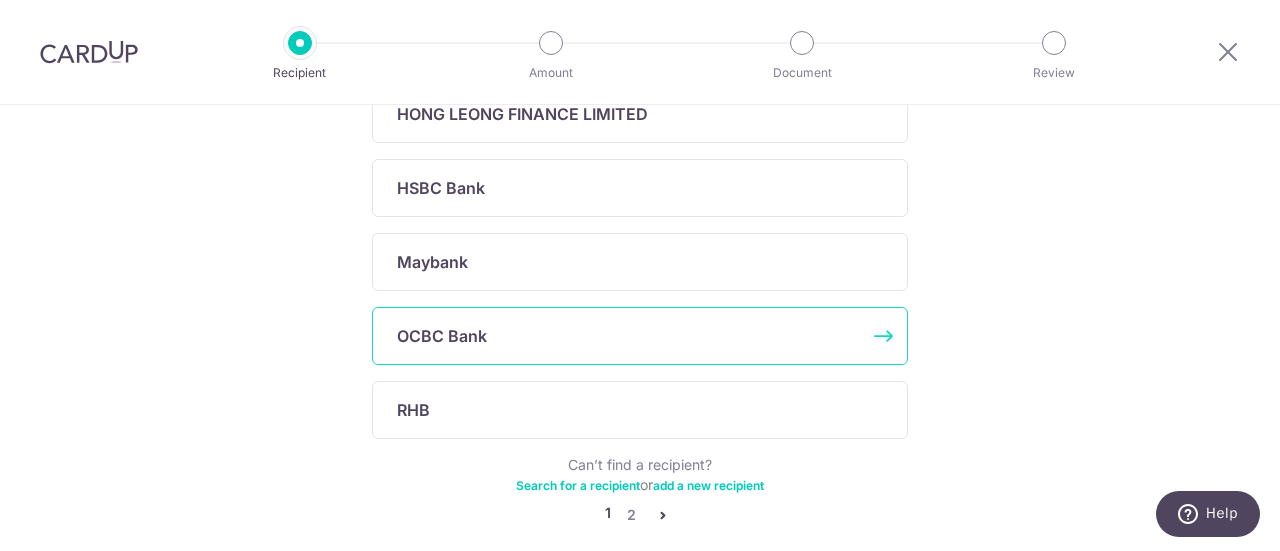 click on "OCBC Bank" at bounding box center [442, 336] 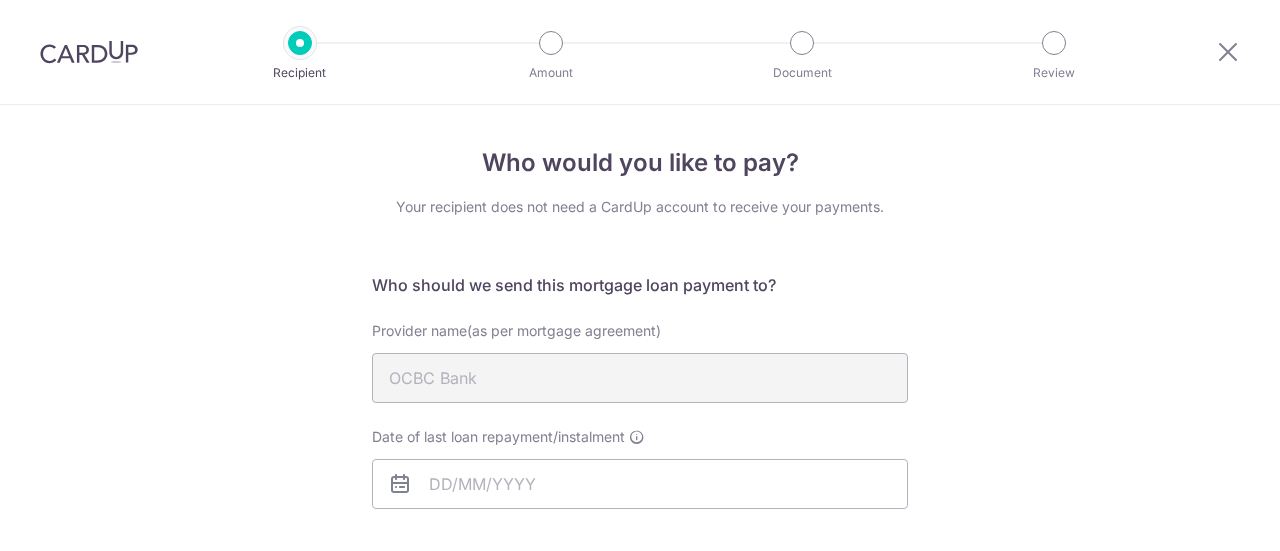 scroll, scrollTop: 0, scrollLeft: 0, axis: both 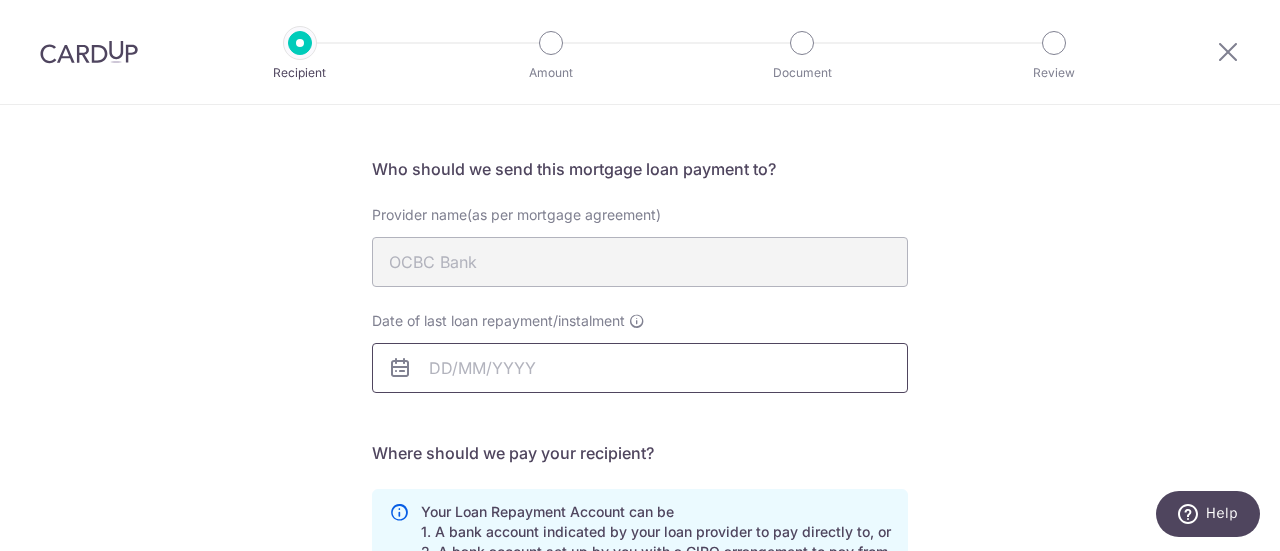 click on "Date of last loan repayment/instalment" at bounding box center (640, 368) 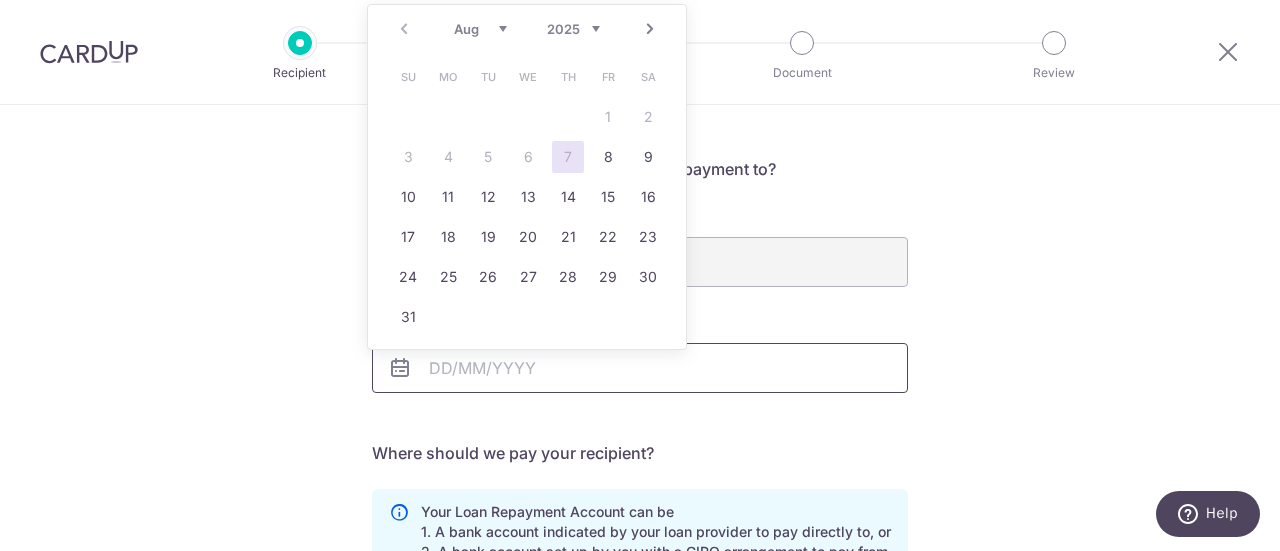 click on "Date of last loan repayment/instalment" at bounding box center (640, 368) 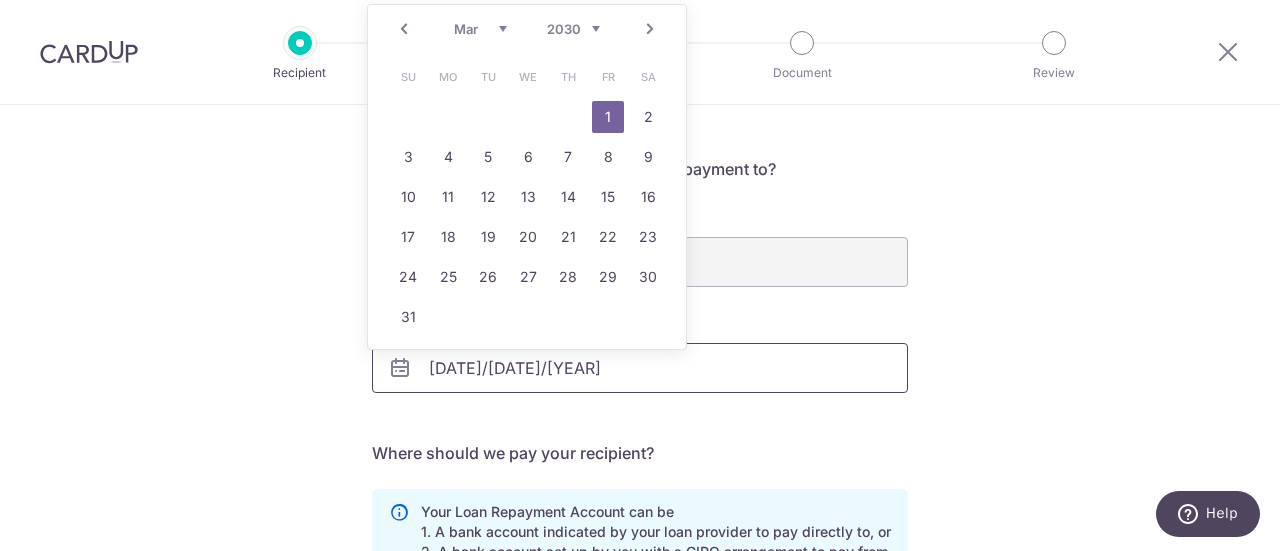 type on "01/03/2030" 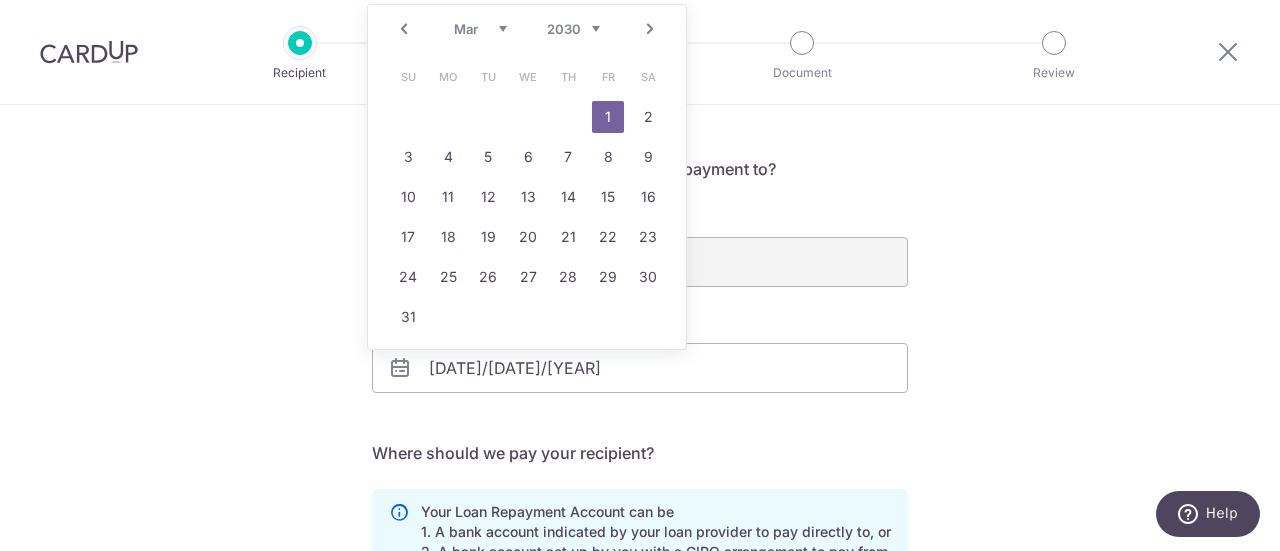 click on "Who would you like to pay?
Your recipient does not need a CardUp account to receive your payments.
Who should we send this mortgage loan payment to?
Provider name(as per mortgage agreement)
OCBC Bank
Date of last loan repayment/instalment
01/03/2030
Translation missing: en.no key
URL
Telephone" at bounding box center (640, 485) 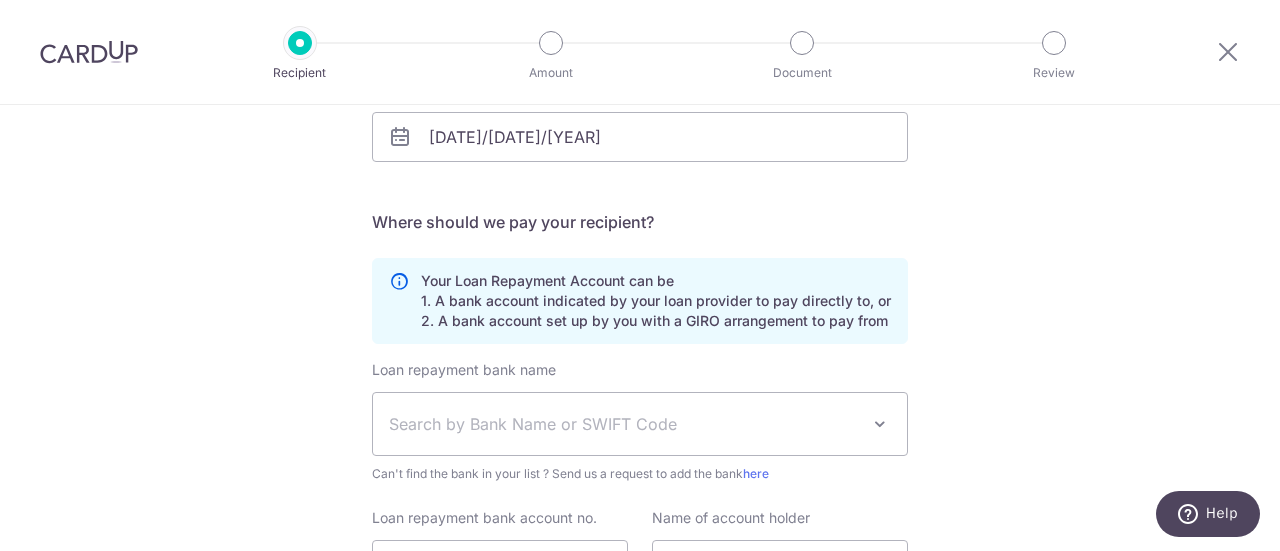 scroll, scrollTop: 349, scrollLeft: 0, axis: vertical 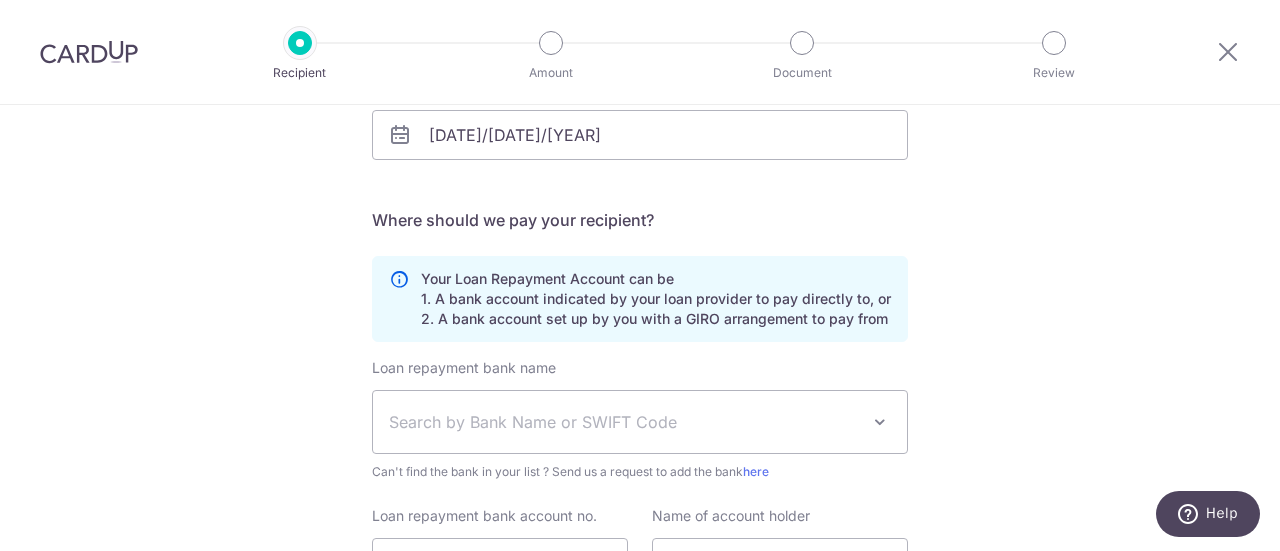 click on "Loan repayment bank name" at bounding box center [464, 368] 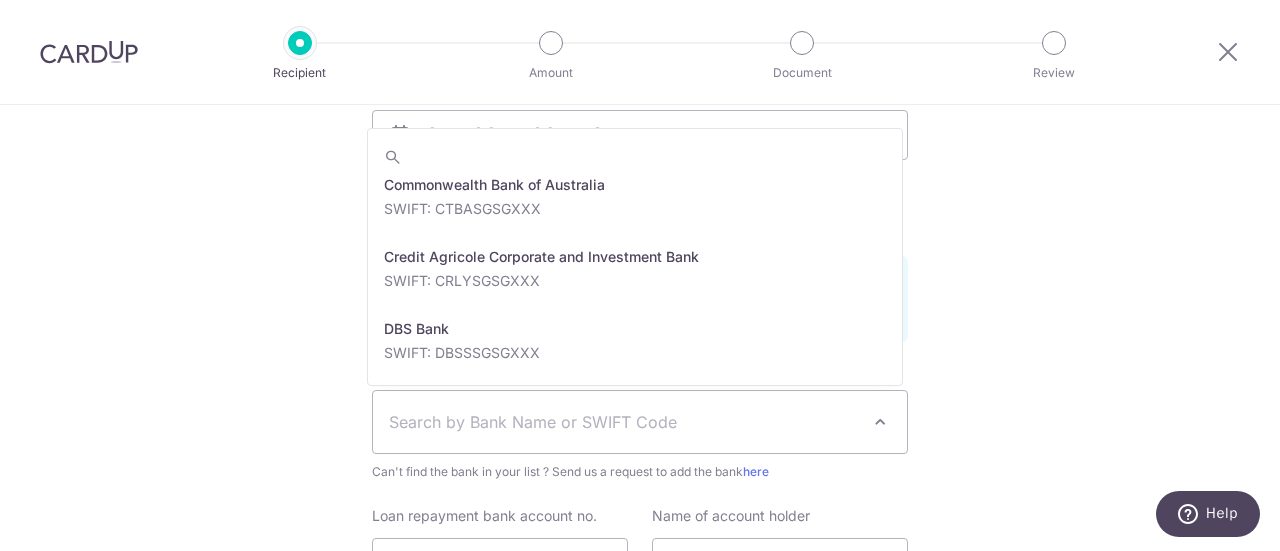 scroll, scrollTop: 1368, scrollLeft: 0, axis: vertical 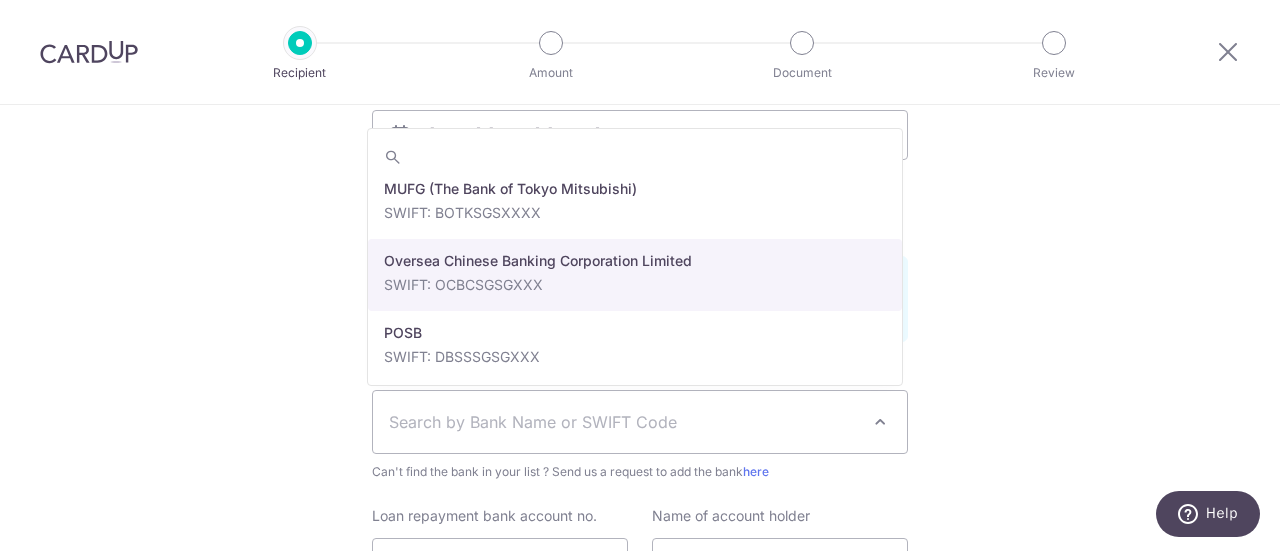 select on "12" 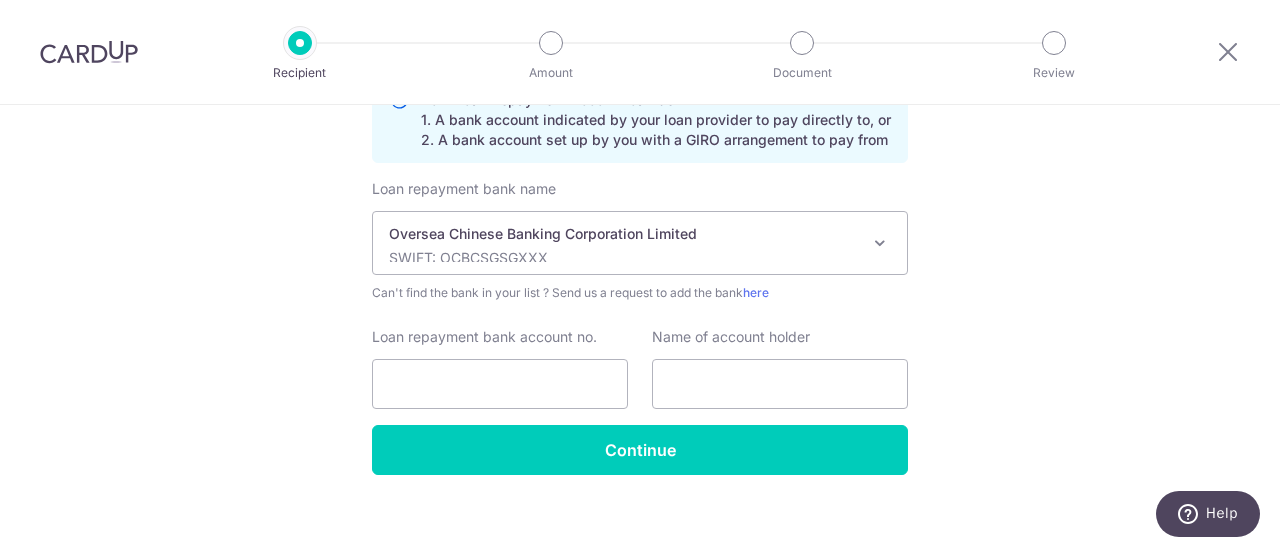 scroll, scrollTop: 527, scrollLeft: 0, axis: vertical 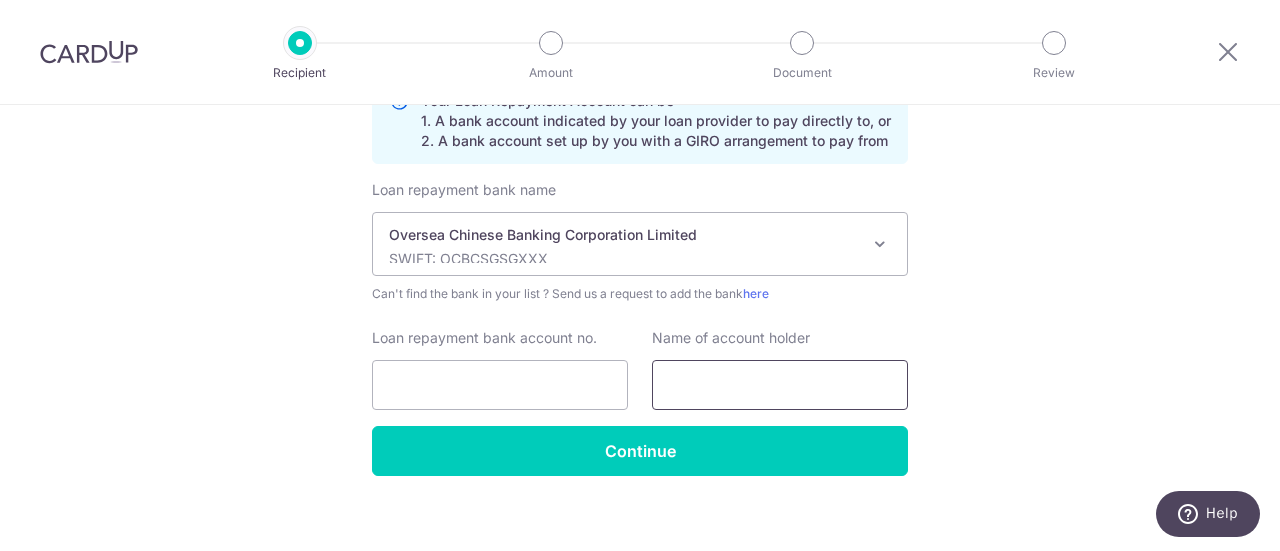 click at bounding box center [780, 385] 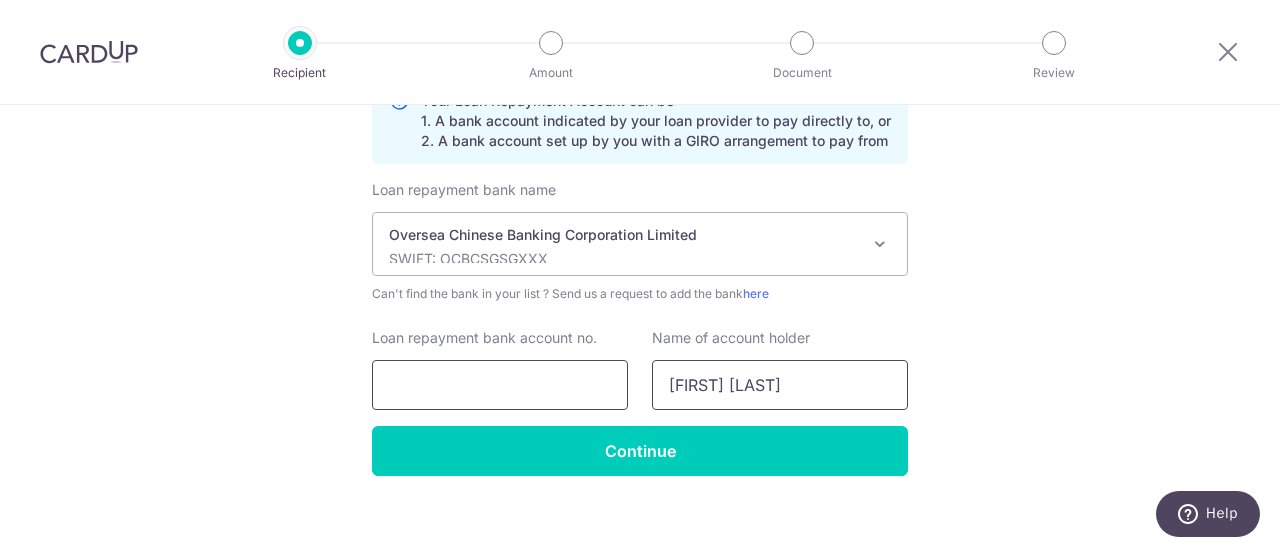 type on "Louise Yuan" 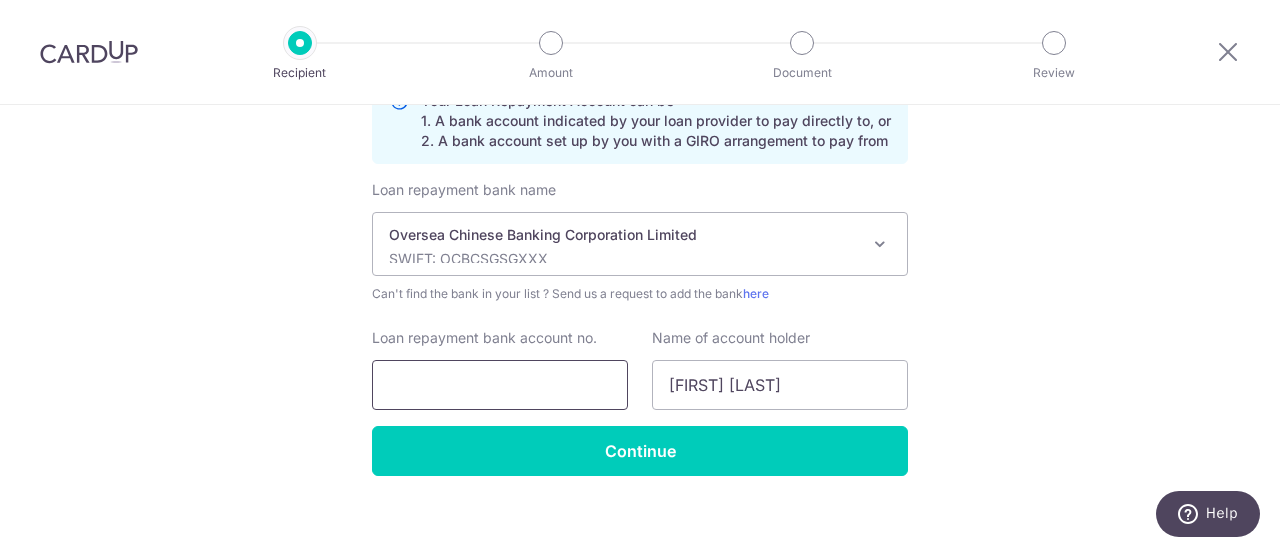 click on "Loan repayment bank account no." at bounding box center (500, 385) 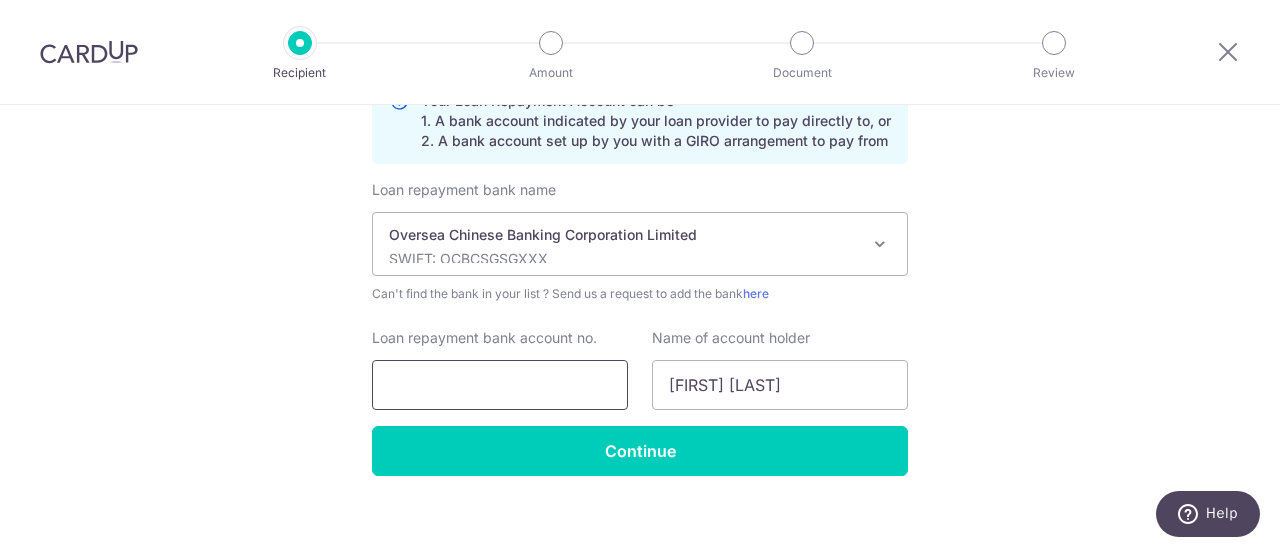click on "Loan repayment bank account no." at bounding box center [500, 385] 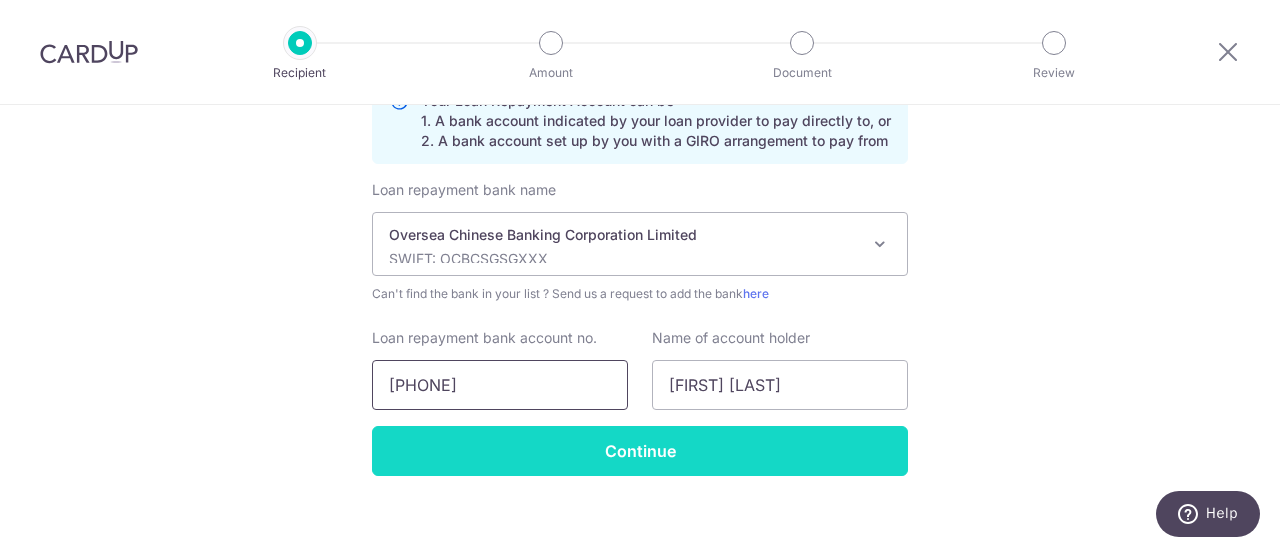type on "713660181001" 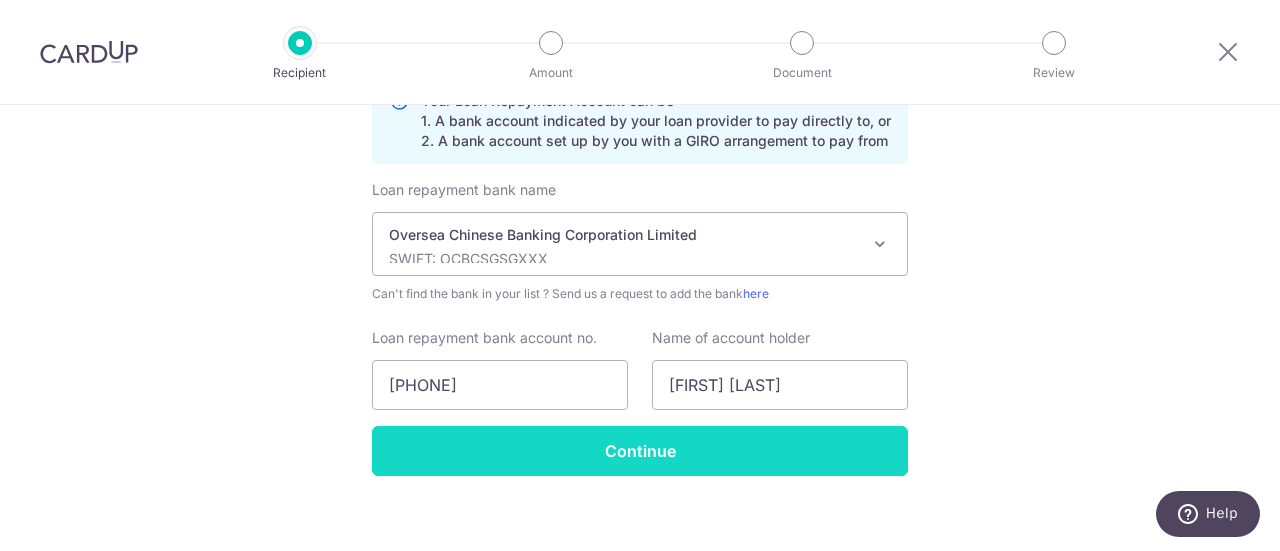 click on "Continue" at bounding box center (640, 451) 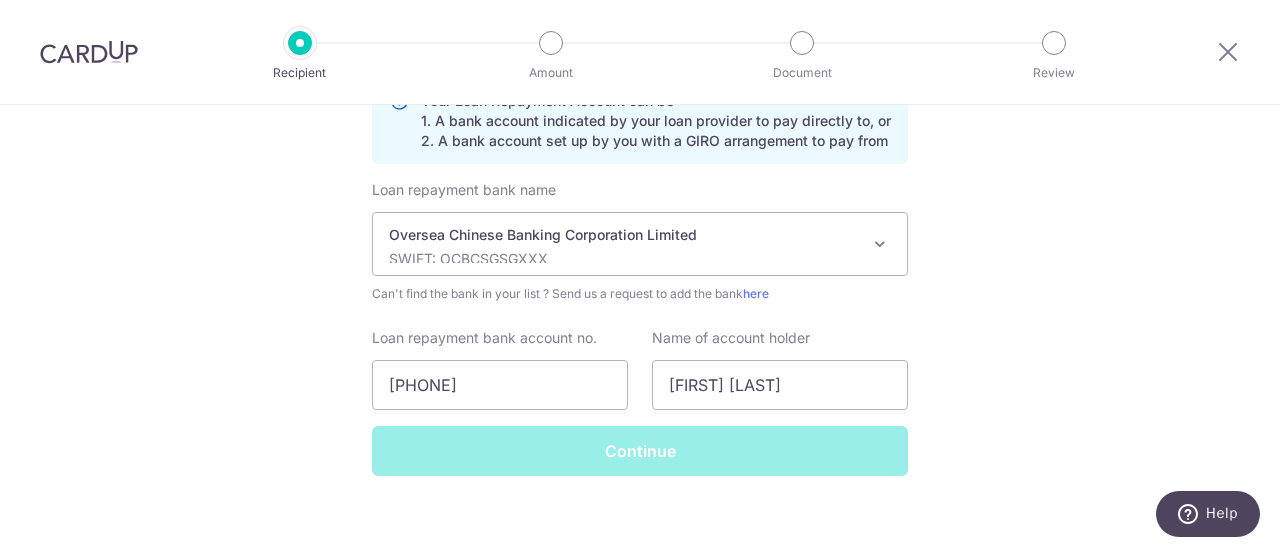 click on "Continue" at bounding box center (640, 451) 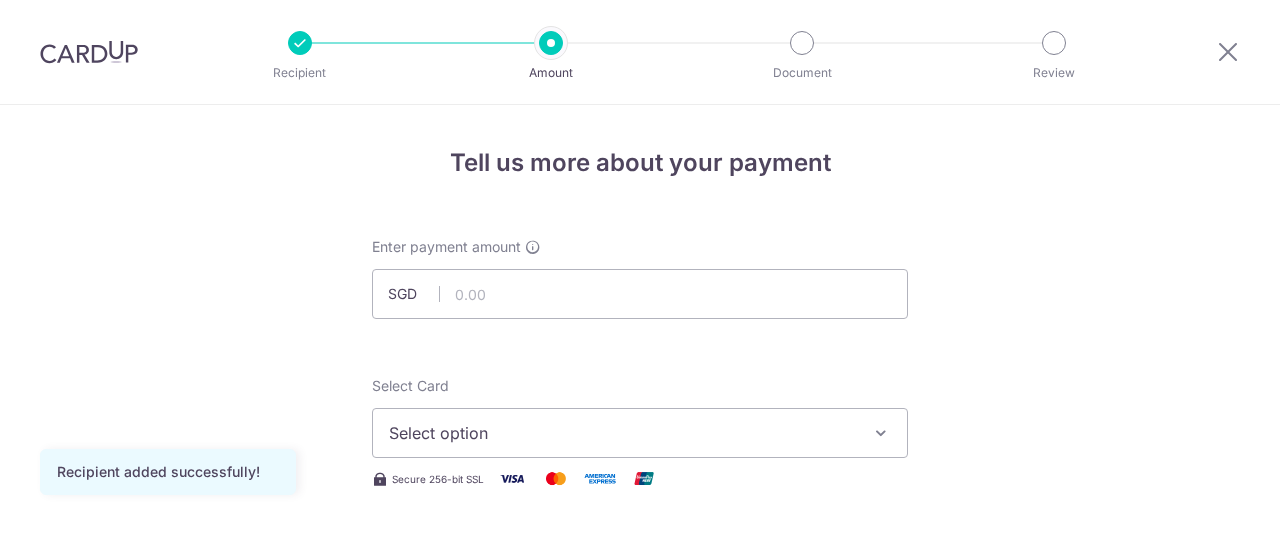 scroll, scrollTop: 0, scrollLeft: 0, axis: both 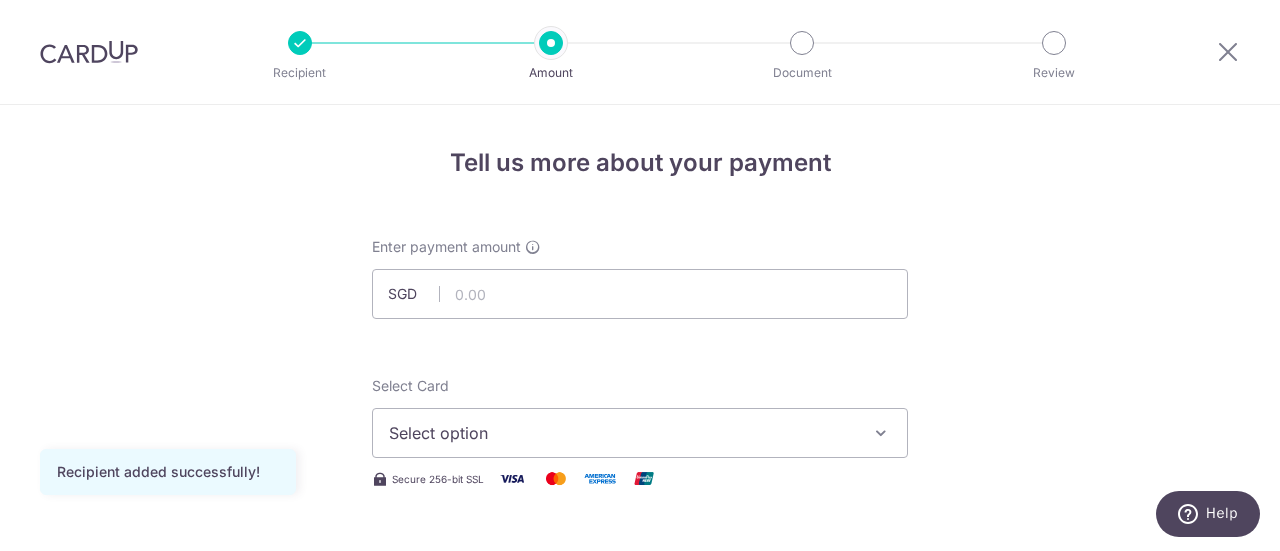 click at bounding box center (881, 433) 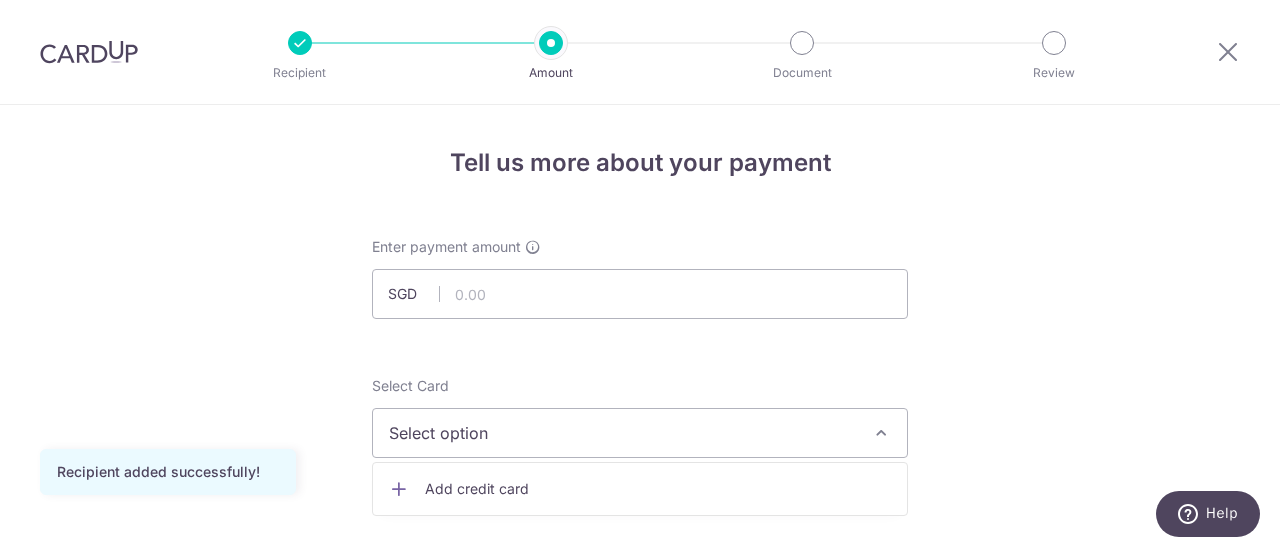 click at bounding box center (881, 433) 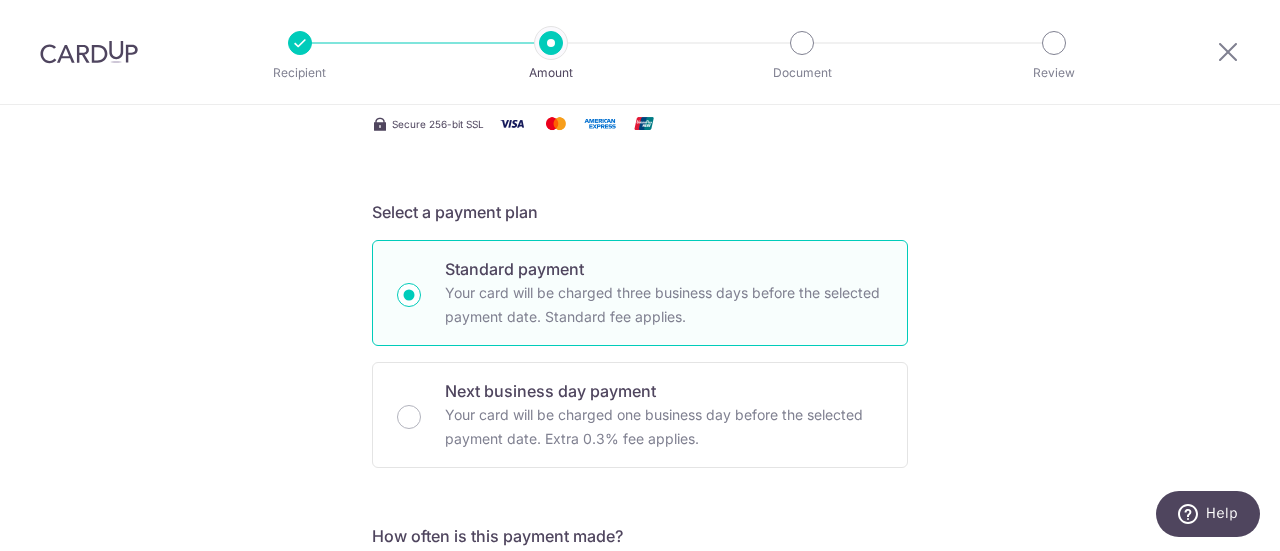 scroll, scrollTop: 372, scrollLeft: 0, axis: vertical 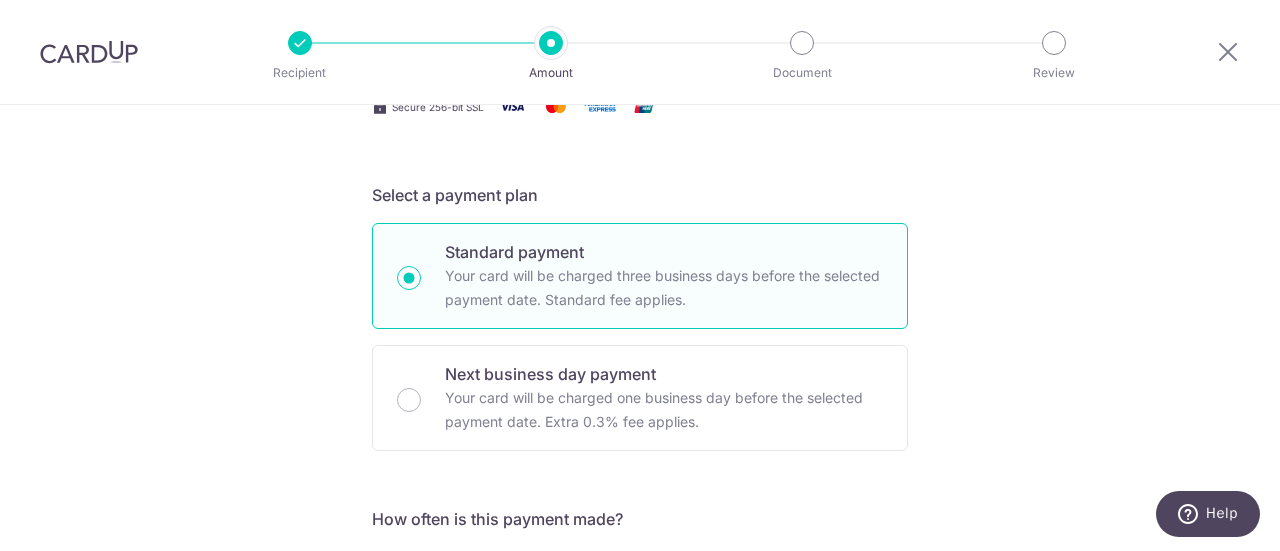 drag, startPoint x: 1266, startPoint y: 259, endPoint x: 1266, endPoint y: 307, distance: 48 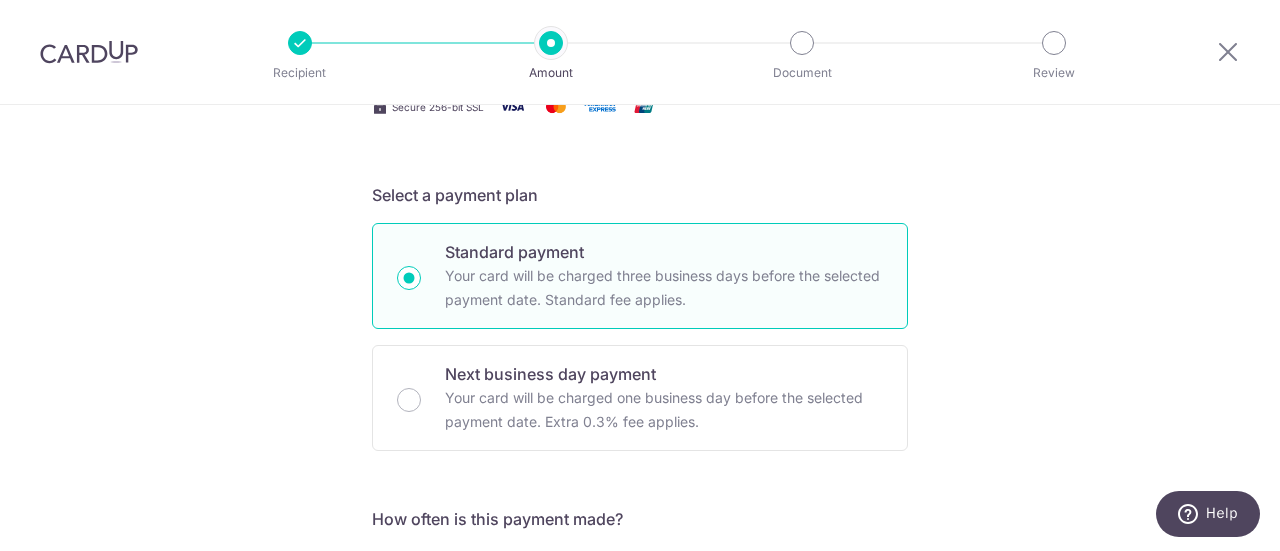 click on "Tell us more about your payment
Enter payment amount
SGD
Recipient added successfully!
Select Card
Select option
Add credit card
Secure 256-bit SSL
Text
New card details
Card
Secure 256-bit SSL" at bounding box center (640, 637) 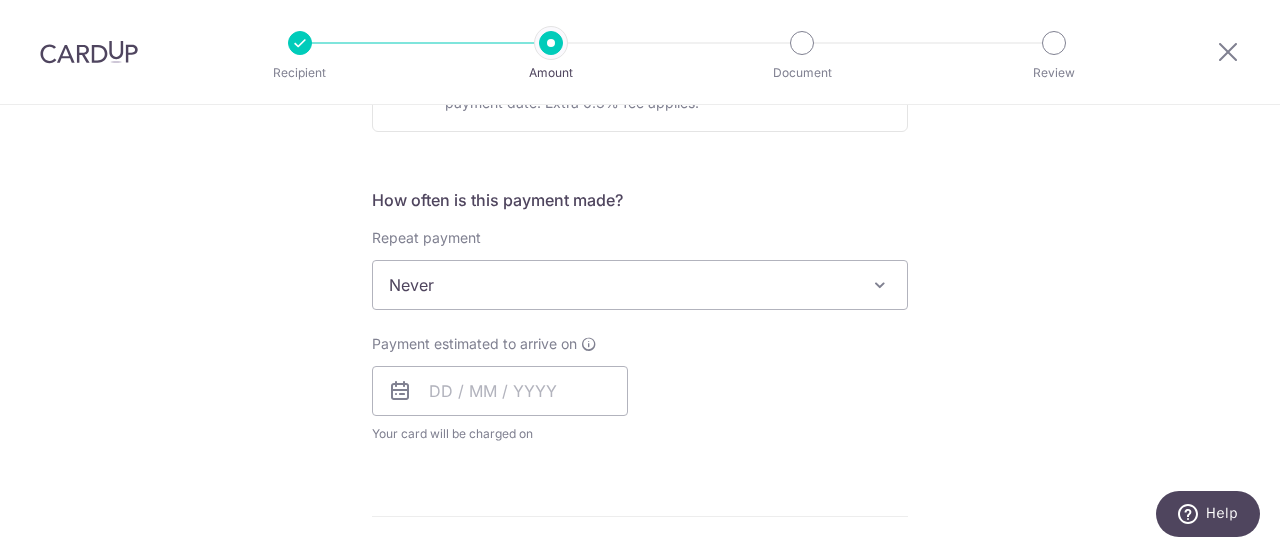 scroll, scrollTop: 0, scrollLeft: 0, axis: both 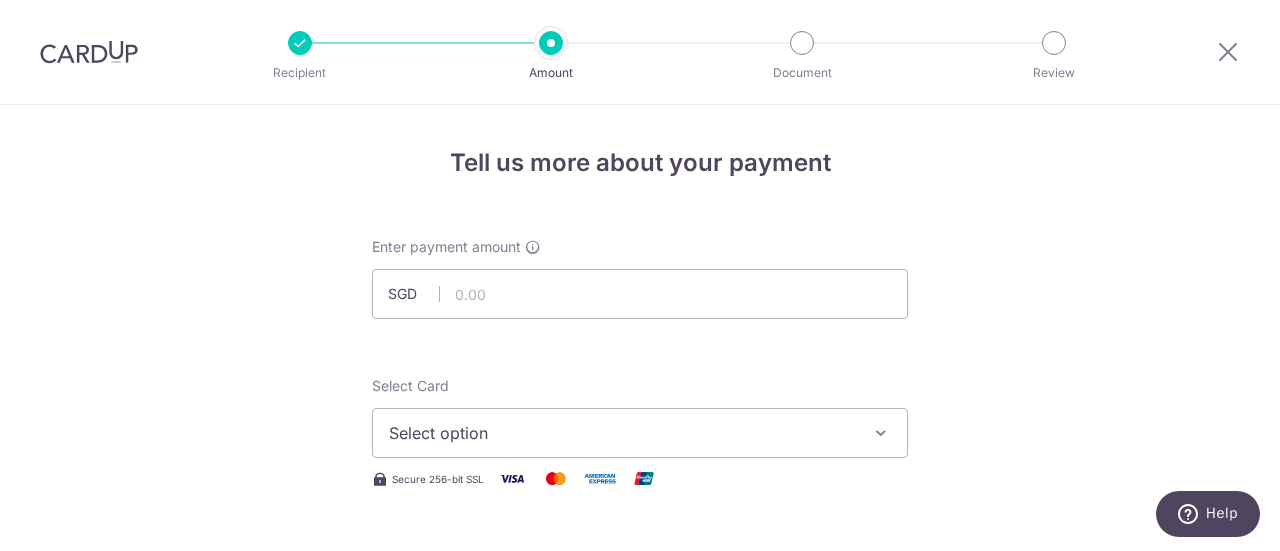 click at bounding box center [89, 52] 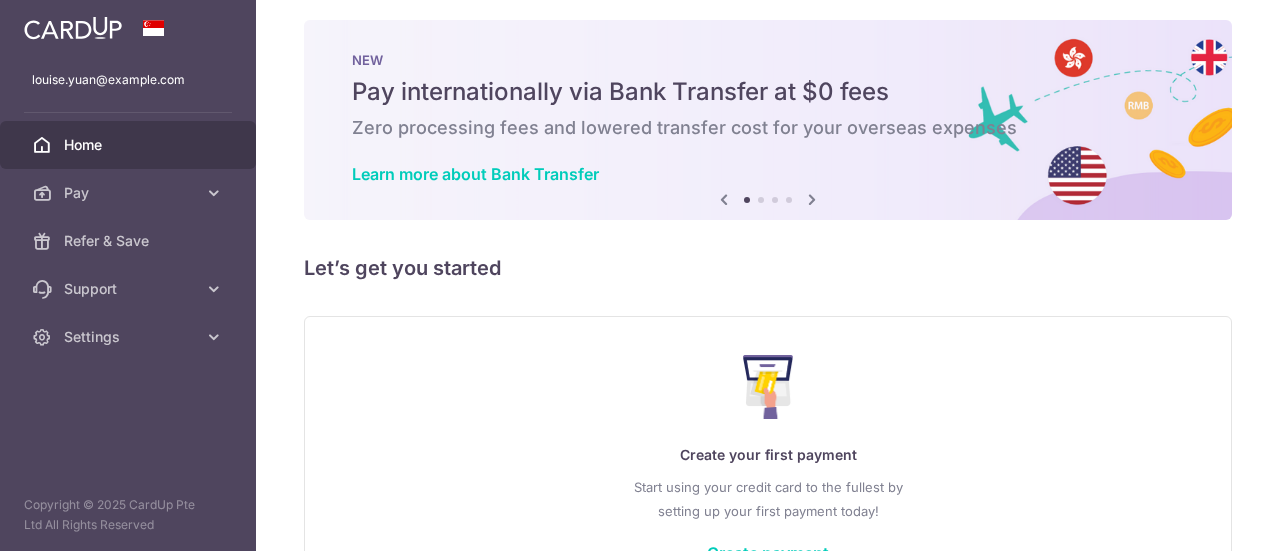 scroll, scrollTop: 0, scrollLeft: 0, axis: both 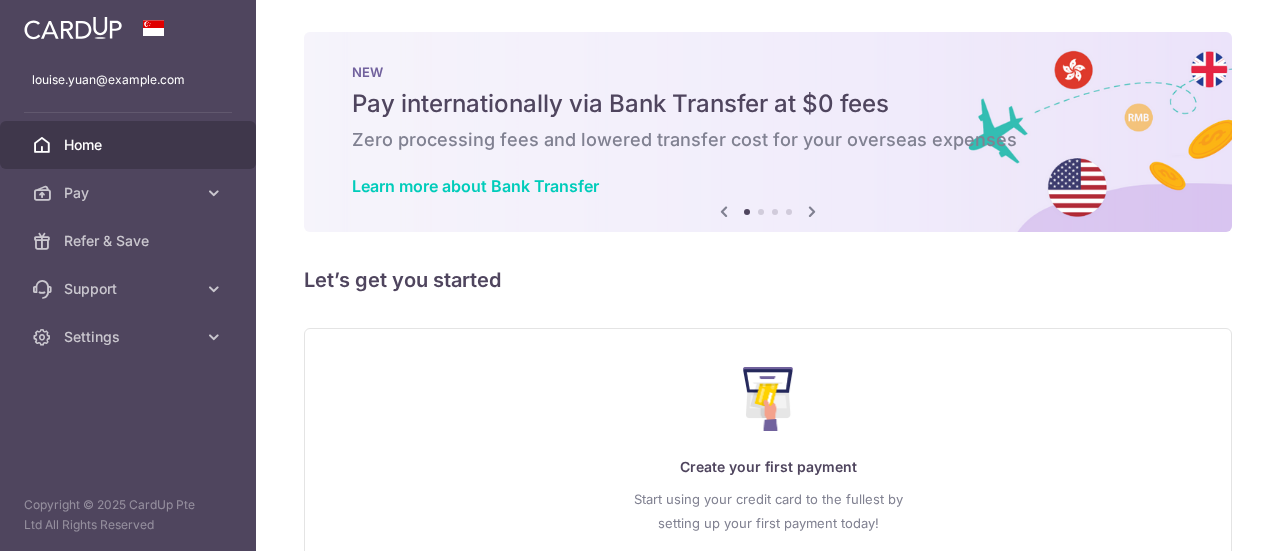 click at bounding box center (812, 211) 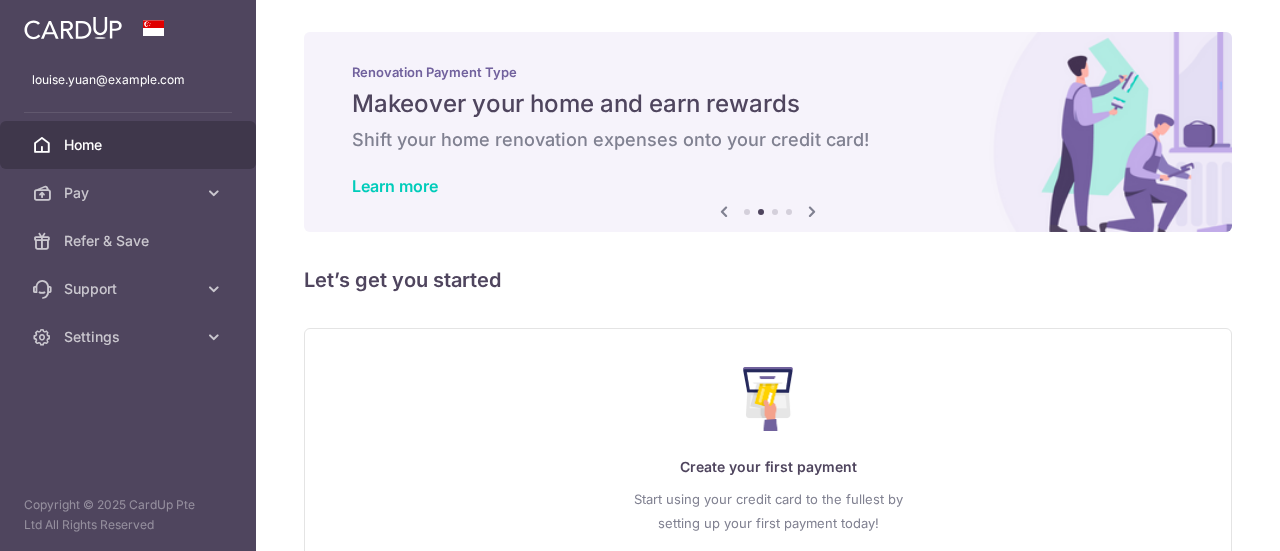click at bounding box center (812, 211) 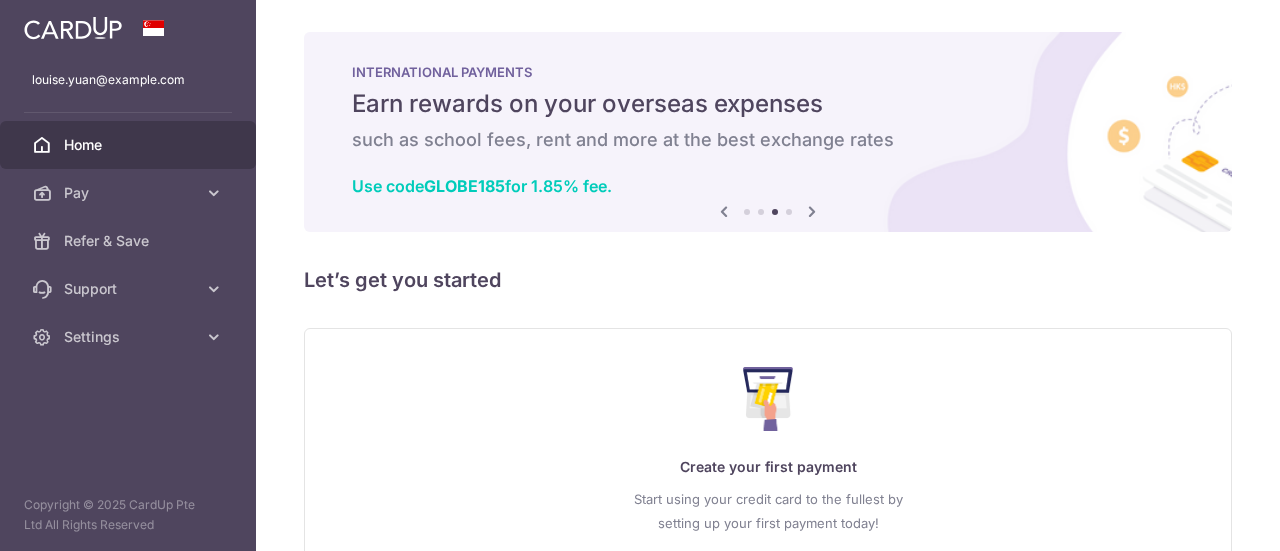 click at bounding box center [724, 211] 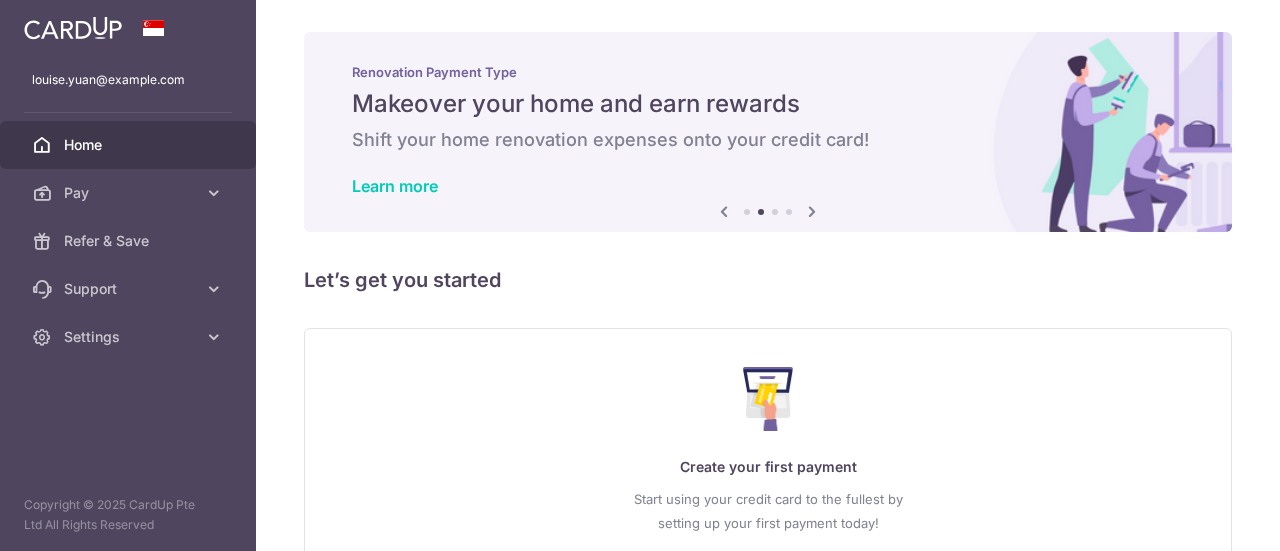 click at bounding box center (812, 211) 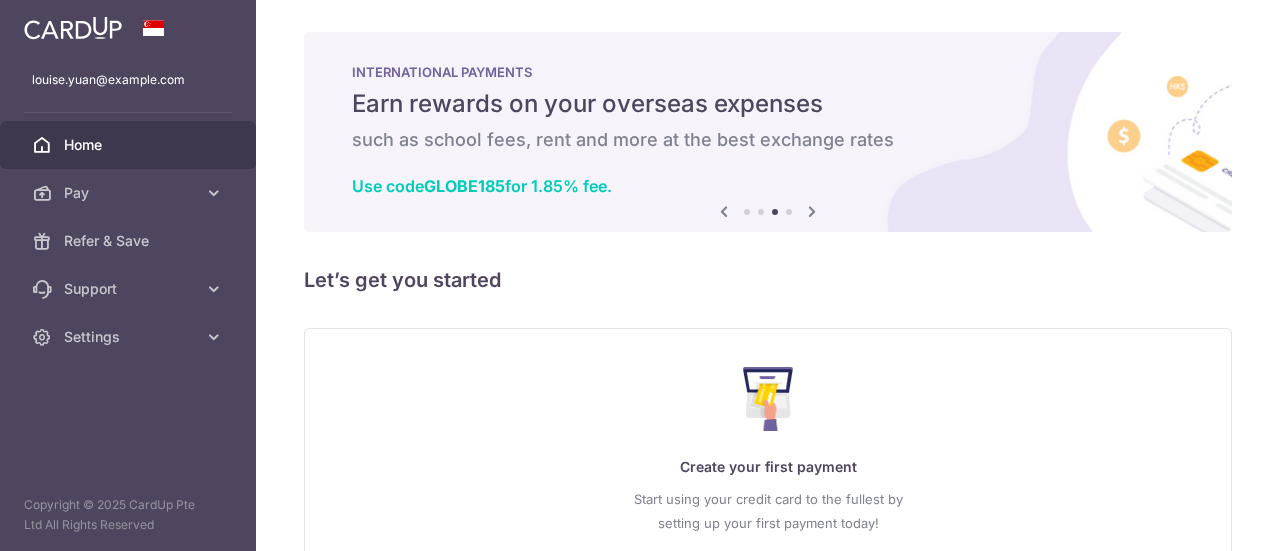 click at bounding box center (812, 211) 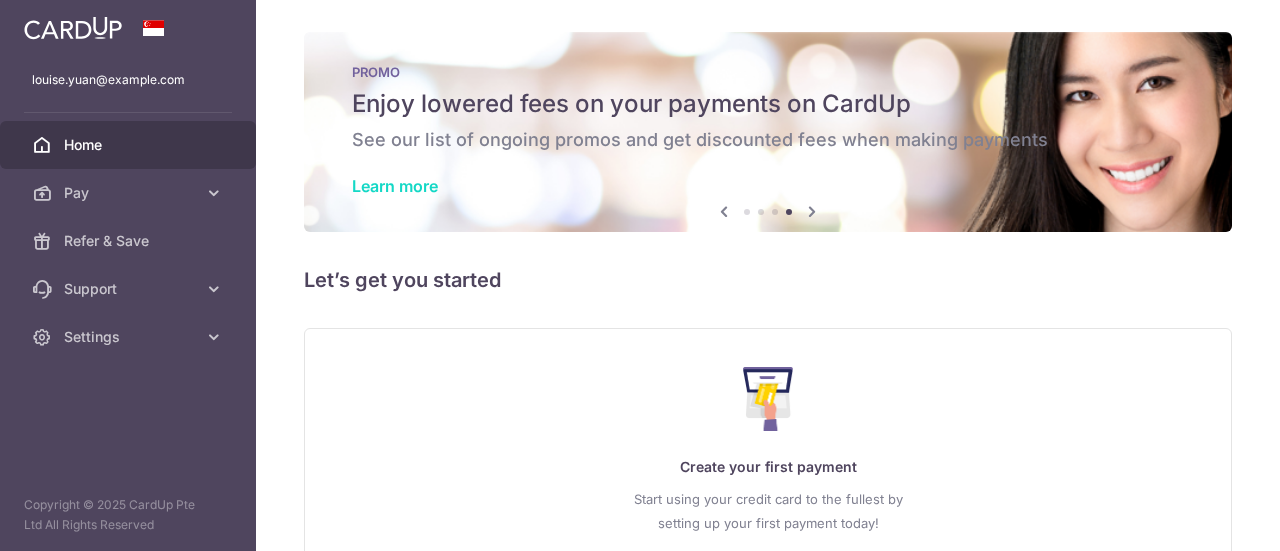 click on "Learn more" at bounding box center (395, 186) 